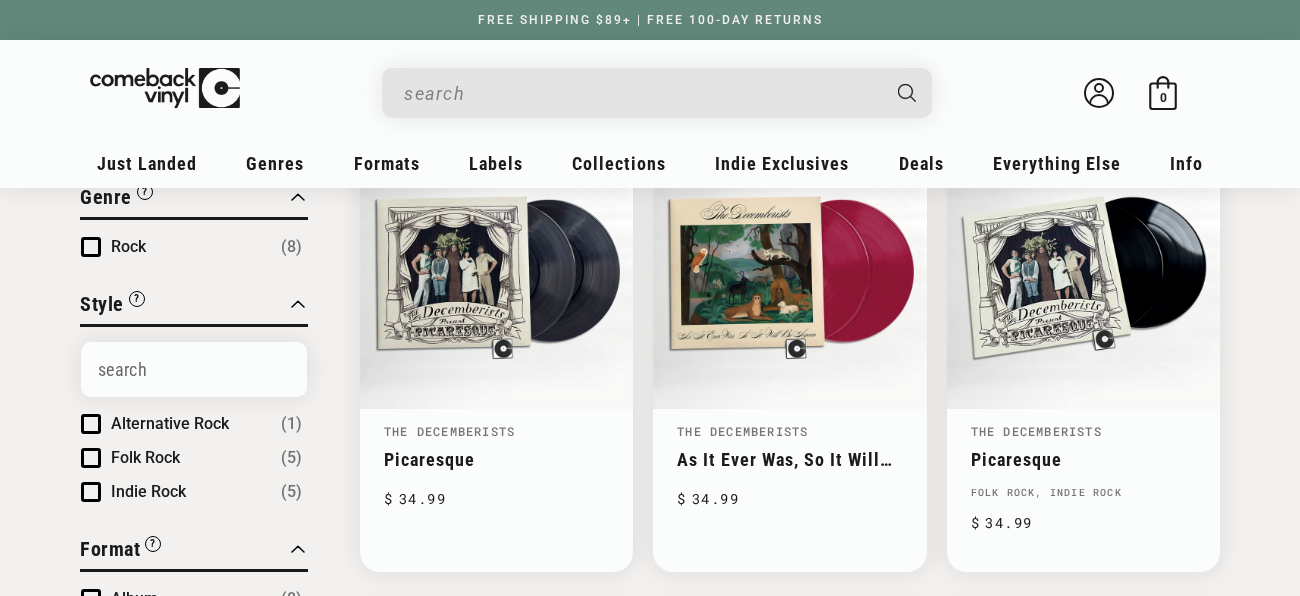 scroll, scrollTop: 0, scrollLeft: 0, axis: both 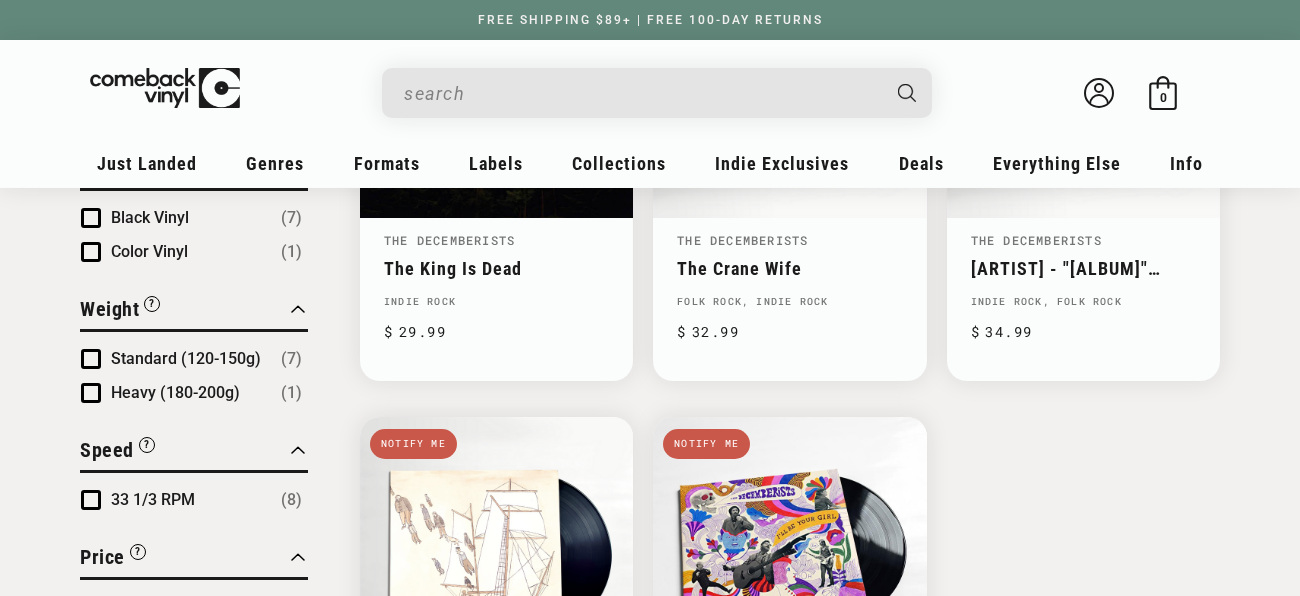 click on "Close
Filter By
Clear All
Stock Status
“Coming Soon” titles are upcoming releases that will be stocked. All out of stock products are being restocked.
Clear
Restocking & Coming Soon
(8)
Apply Genre
“Genre” is a general type of music on a record. A record can be listed under multiple genres.
Clear
Rock
(8)
Apply Style
“Style” is a specific type of music on a record. A record can be listed under multiple styles.
Clear
Alternative Rock
(1)
Folk Rock
(5)
Indie Rock
(5)
Apply Format
Clear
(8)" at bounding box center [650, 121] 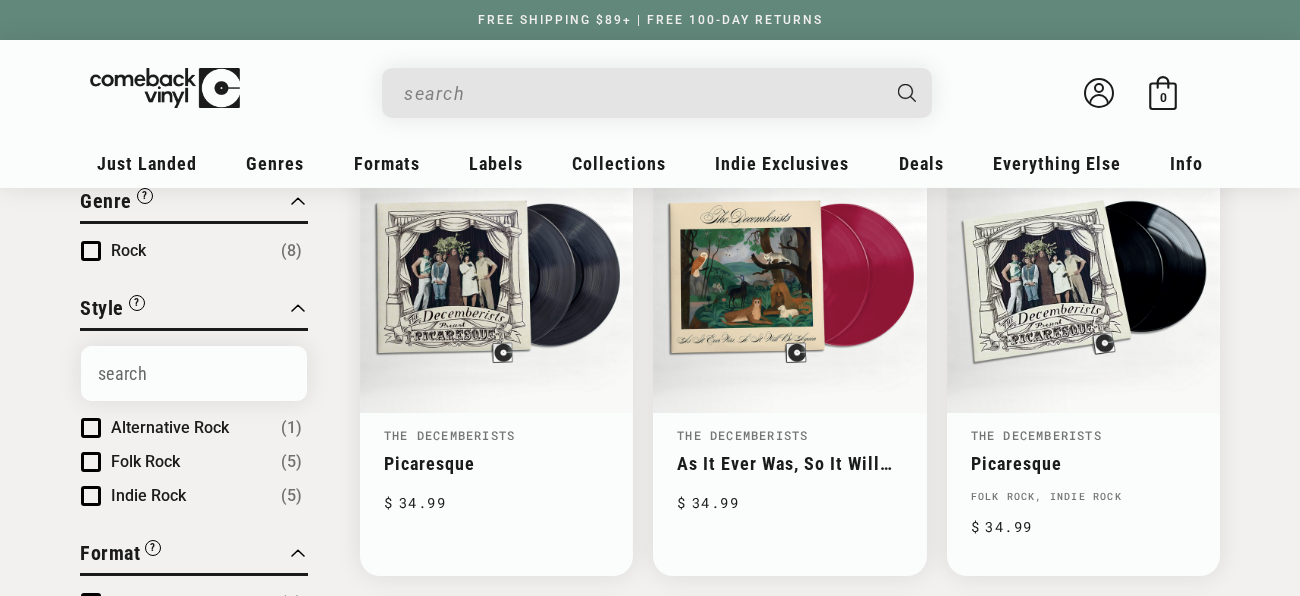 scroll, scrollTop: 0, scrollLeft: 0, axis: both 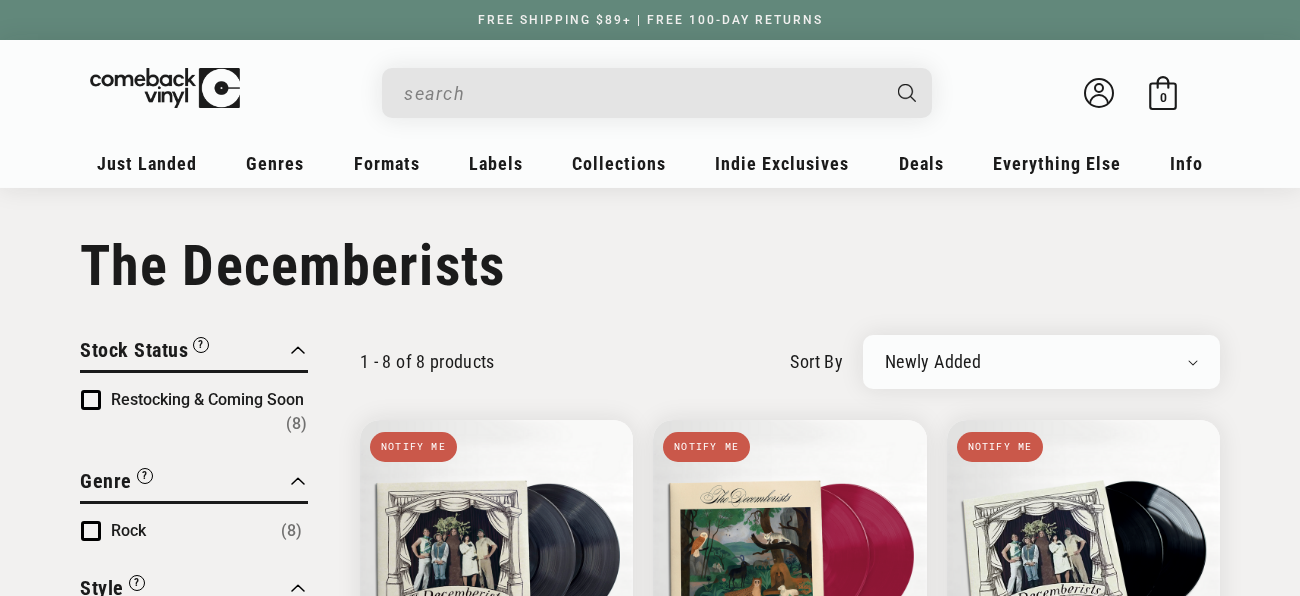 click at bounding box center (641, 93) 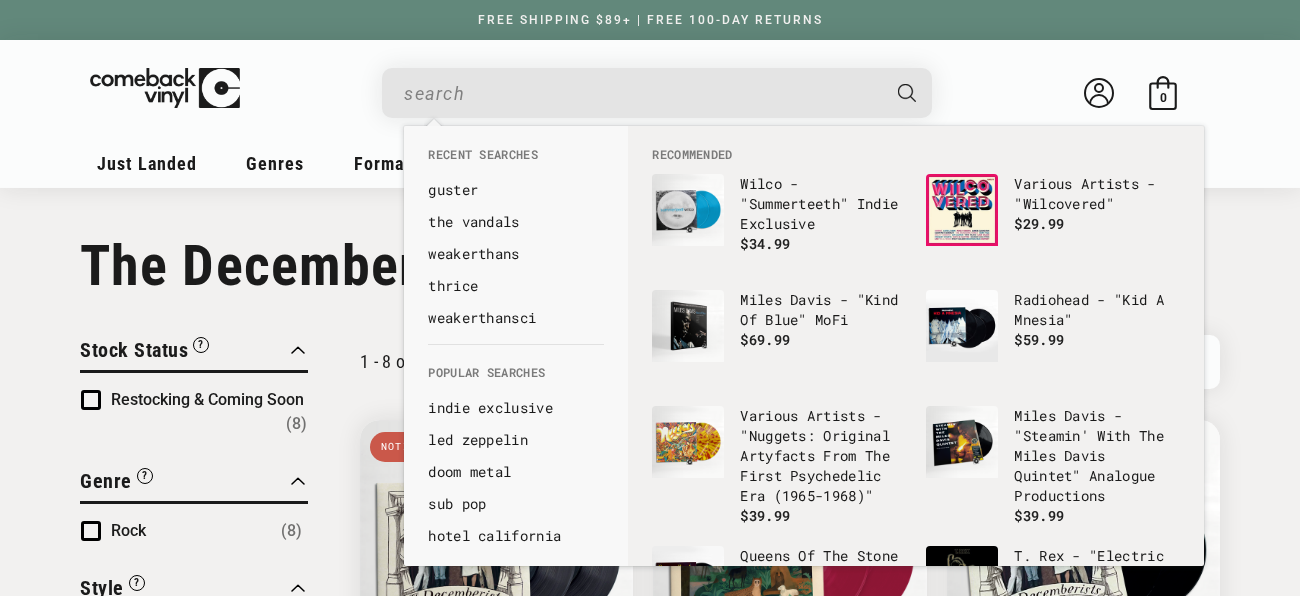 click at bounding box center (641, 93) 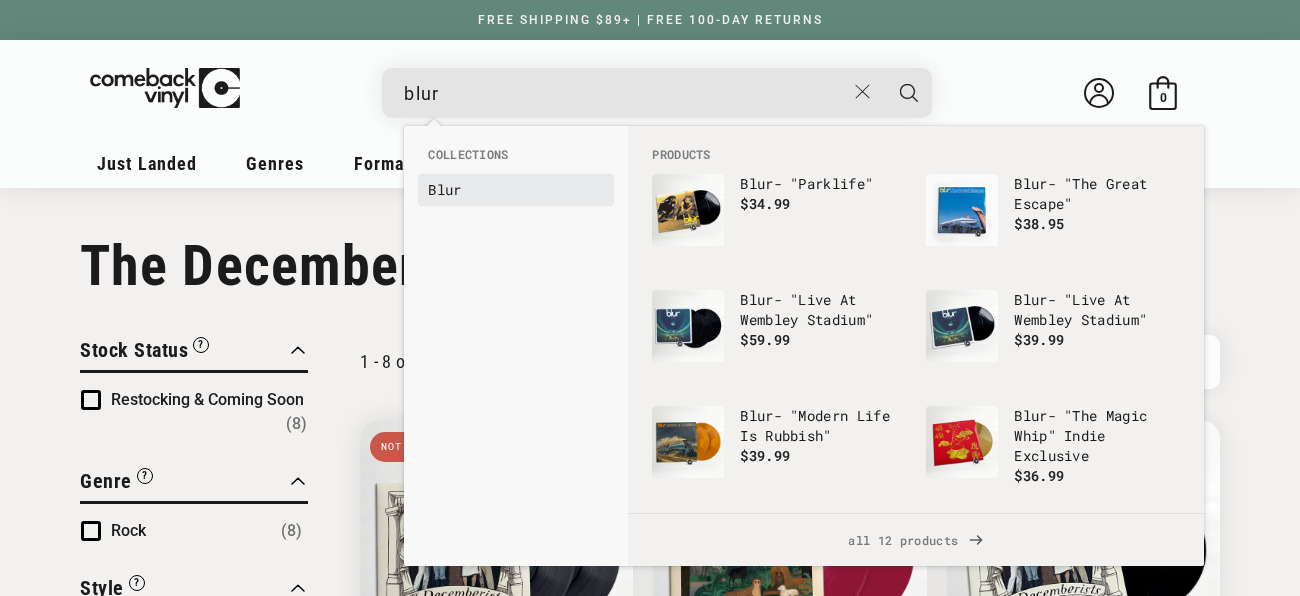 type on "blur" 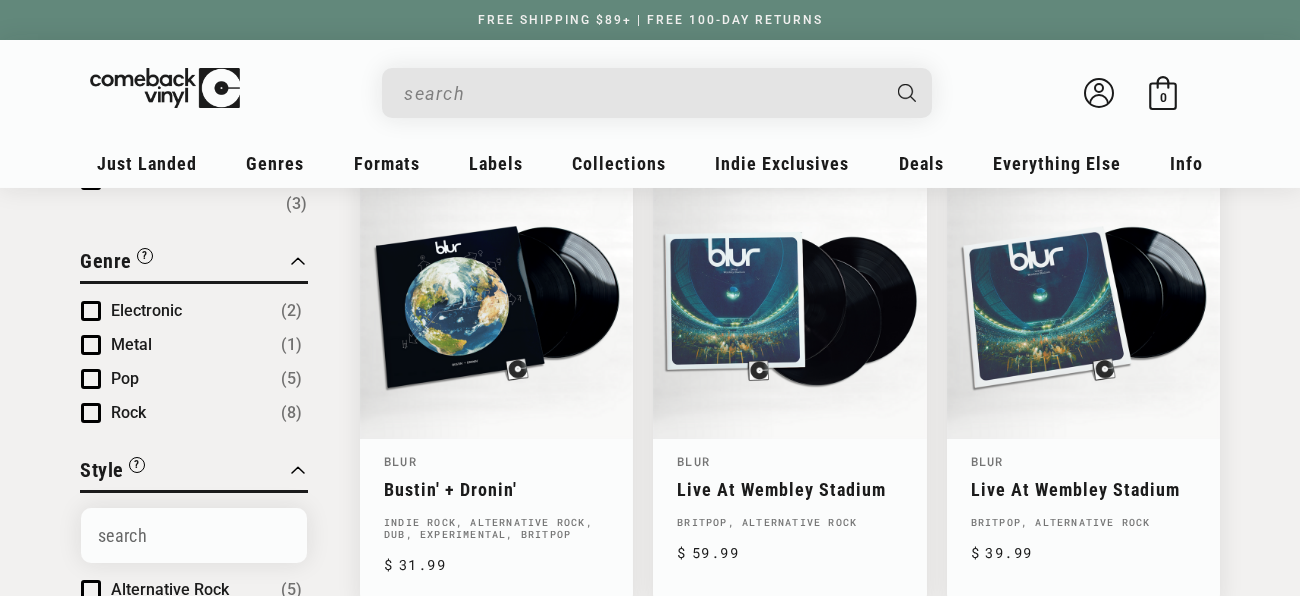 scroll, scrollTop: 0, scrollLeft: 0, axis: both 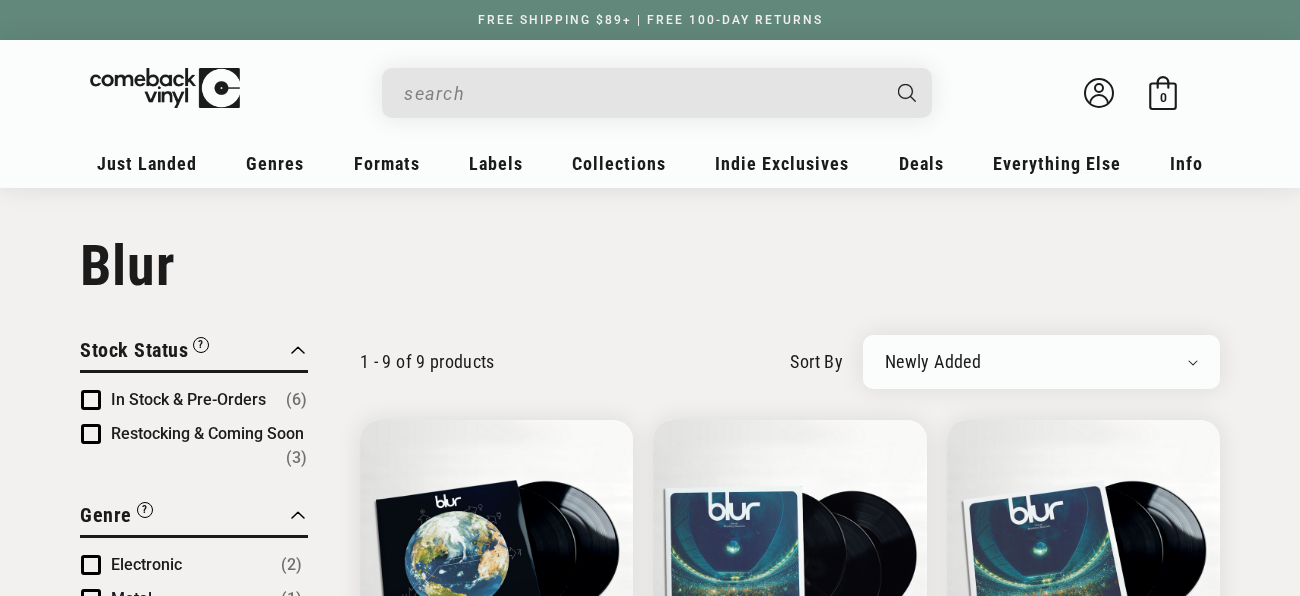 click at bounding box center [641, 93] 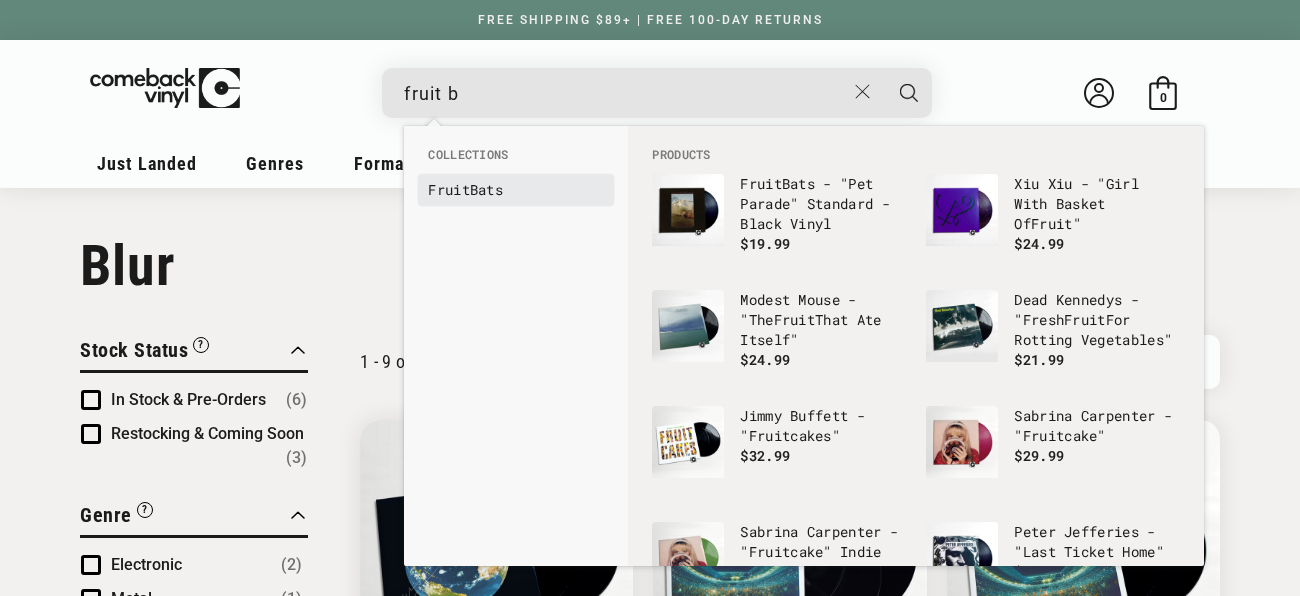 type on "fruit b" 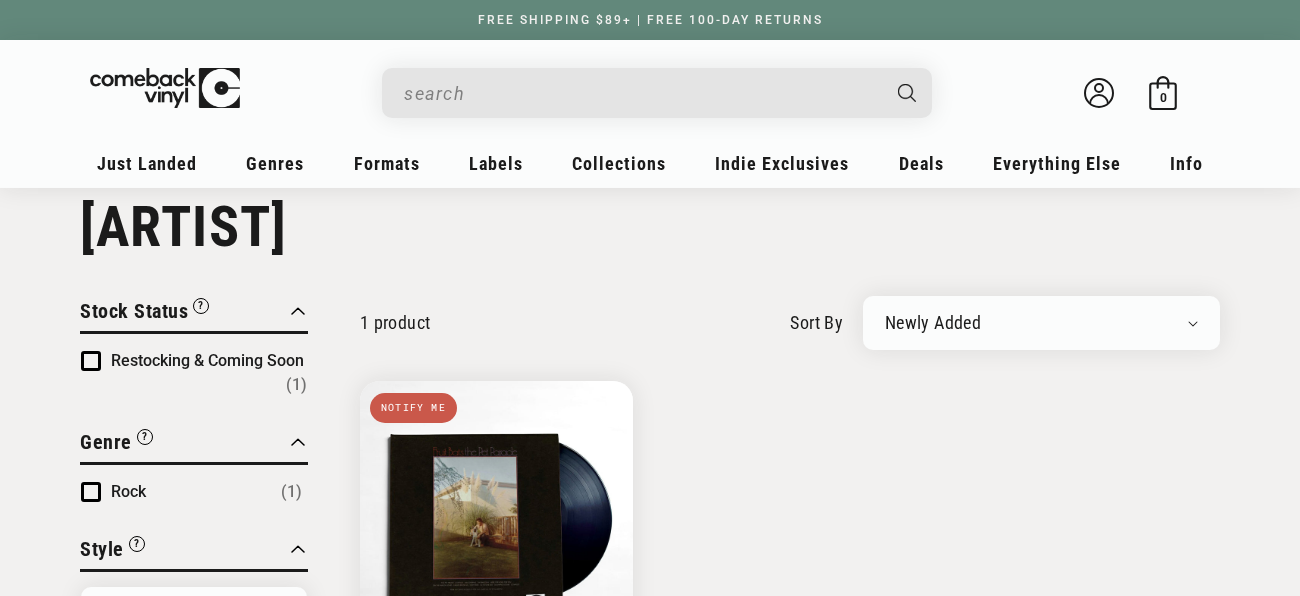 scroll, scrollTop: 0, scrollLeft: 0, axis: both 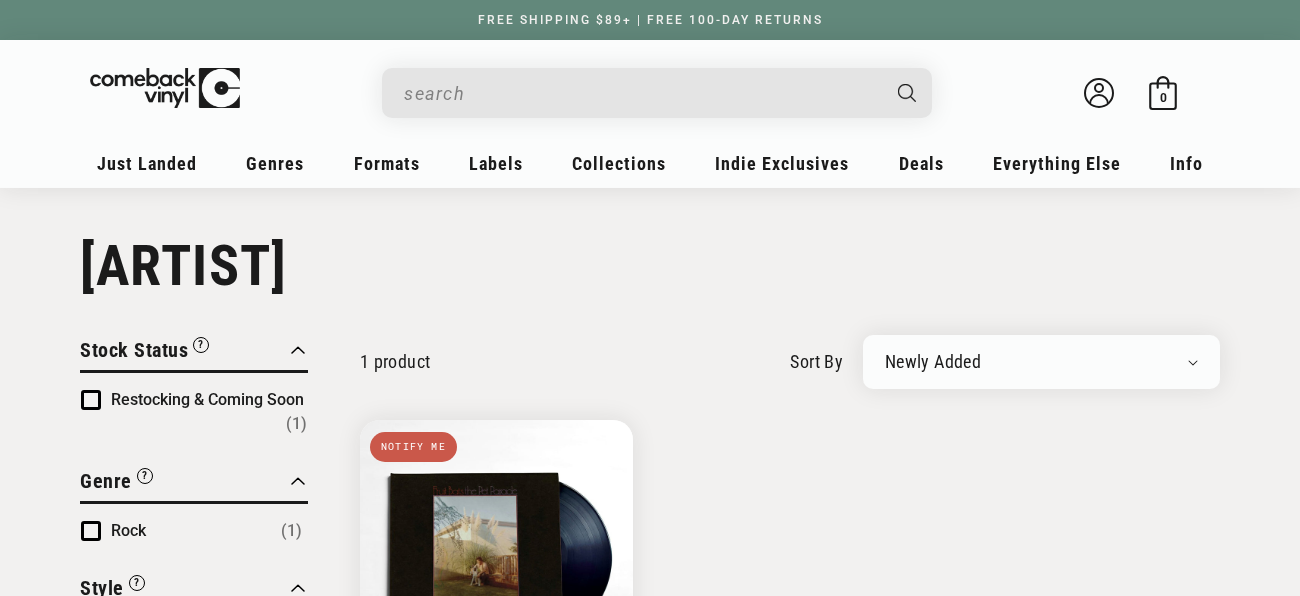 click at bounding box center [641, 93] 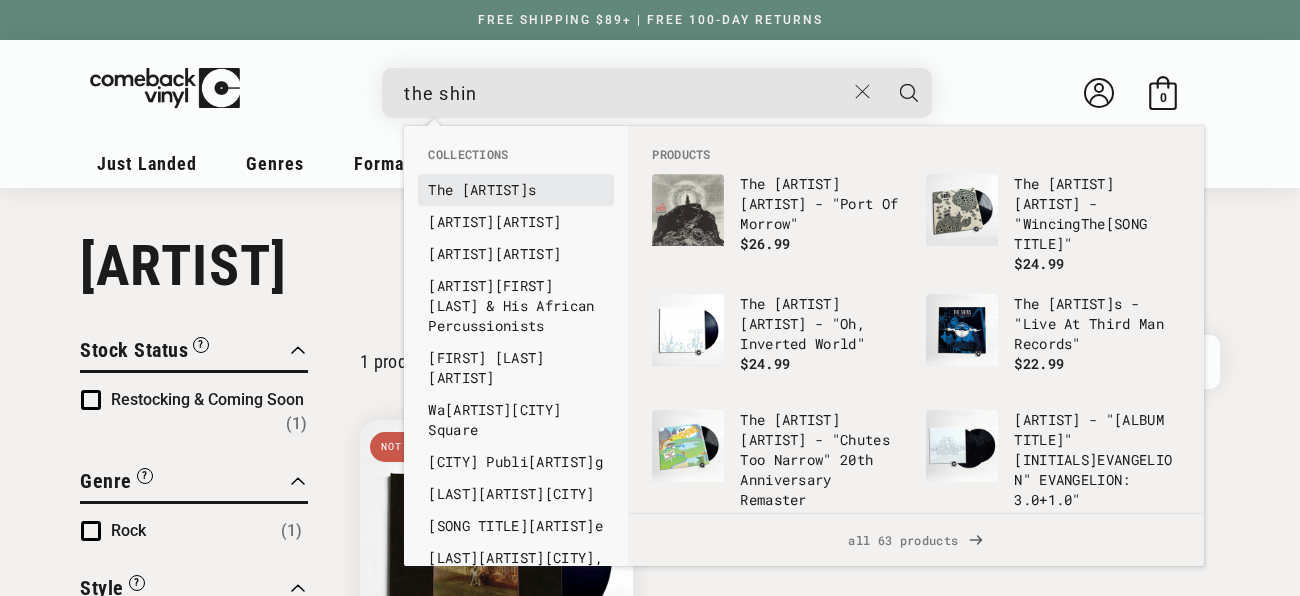 type on "the shin" 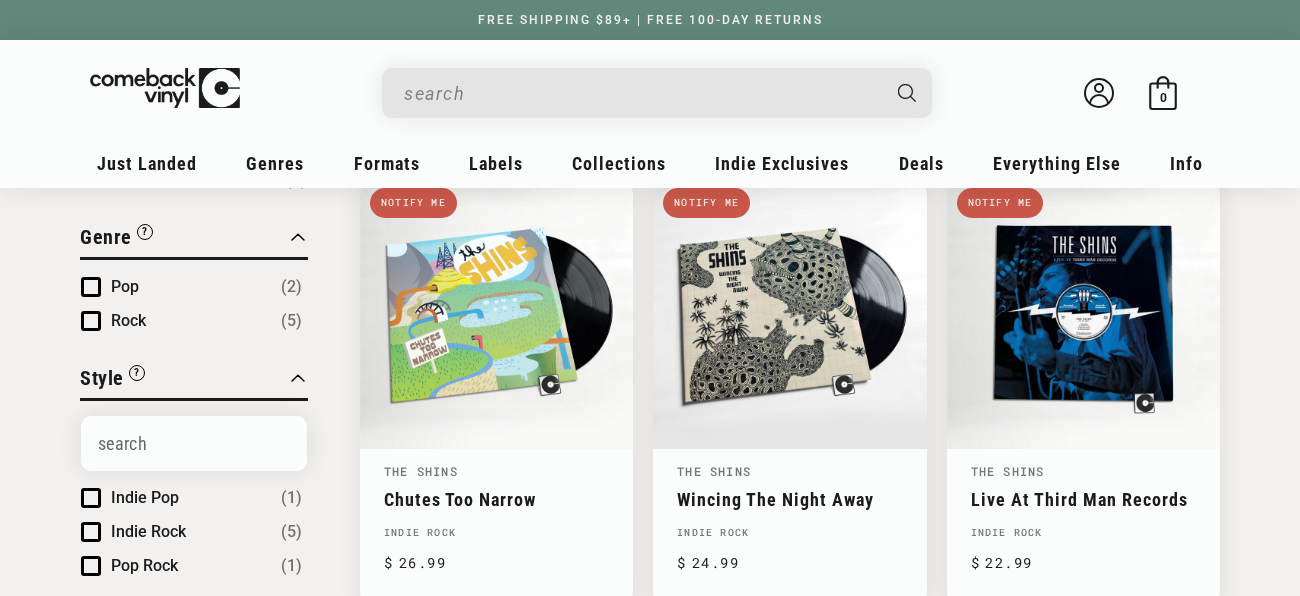 scroll, scrollTop: 0, scrollLeft: 0, axis: both 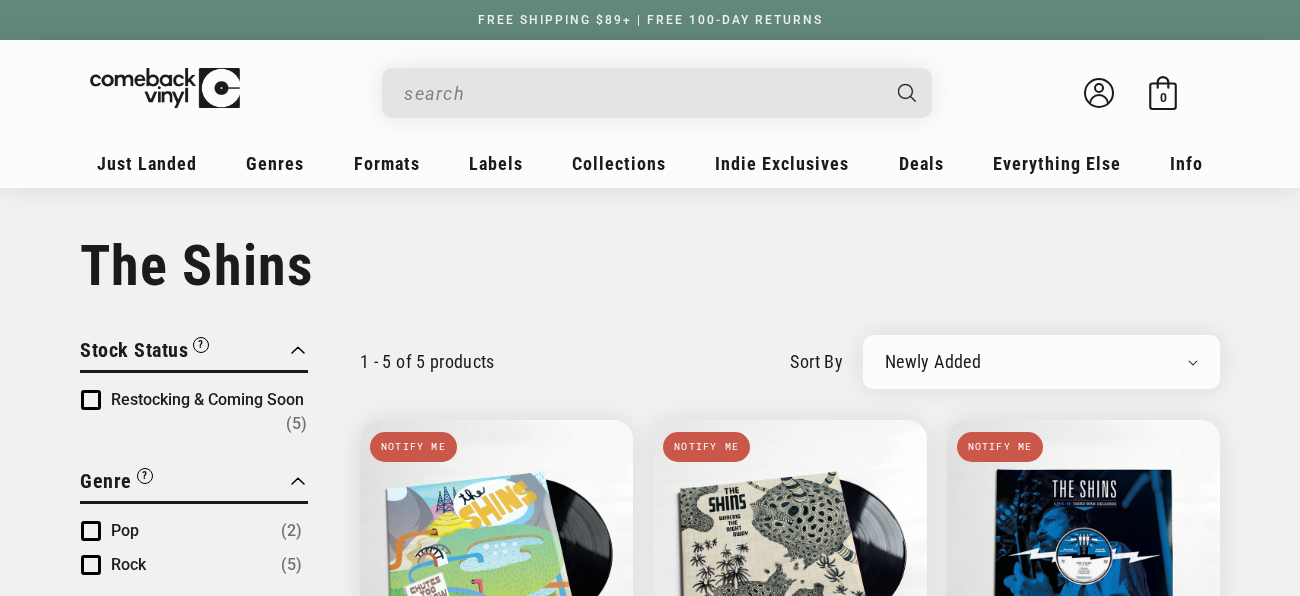 click at bounding box center [641, 93] 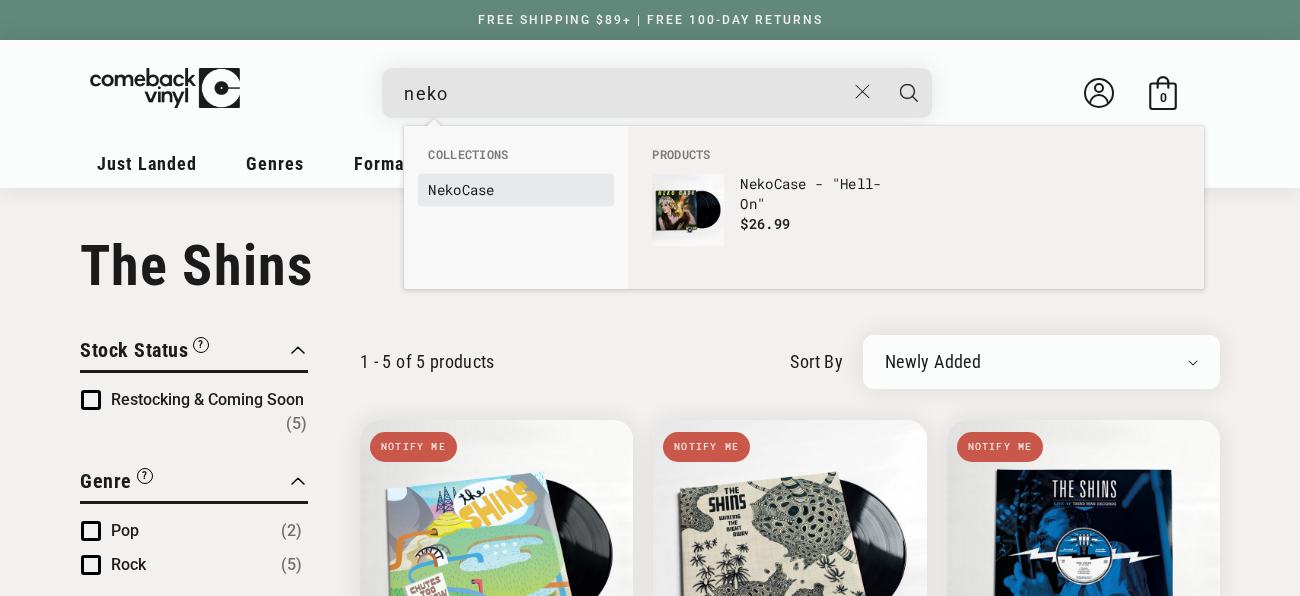 type on "neko" 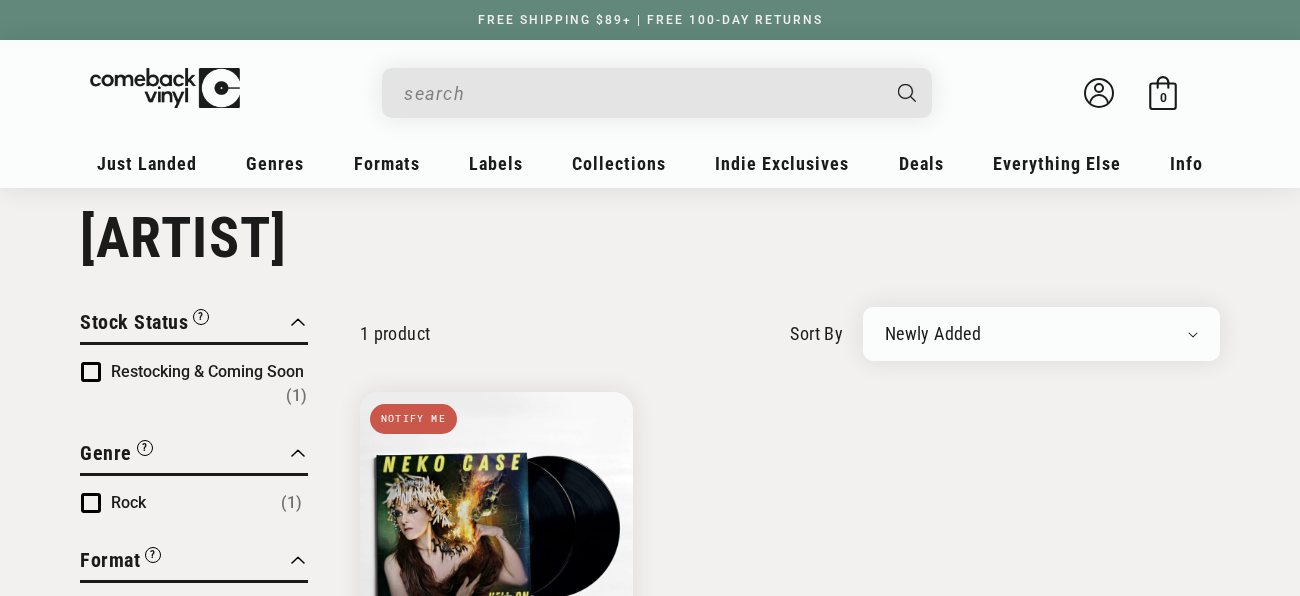scroll, scrollTop: 0, scrollLeft: 0, axis: both 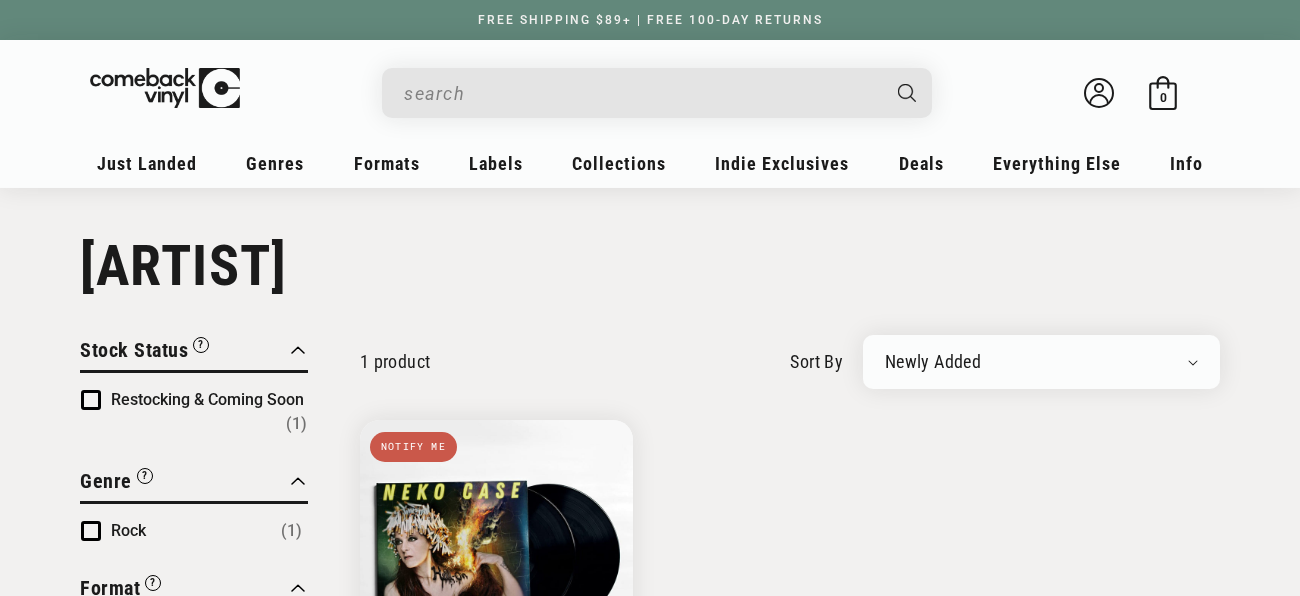 click at bounding box center (641, 93) 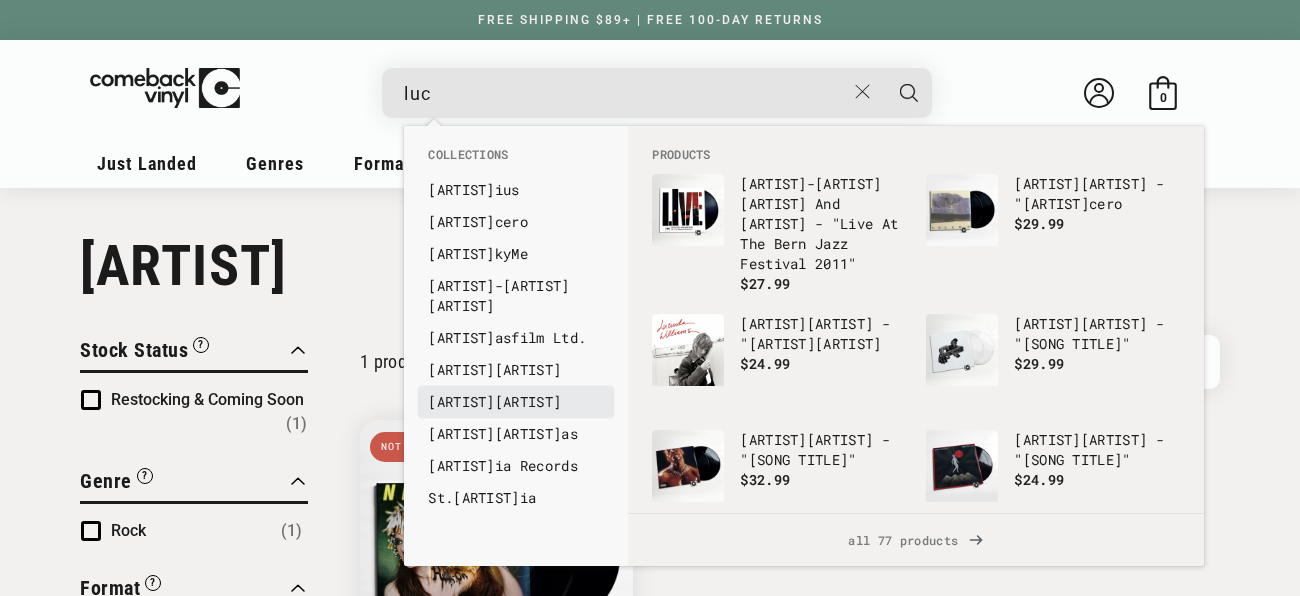 type on "luc" 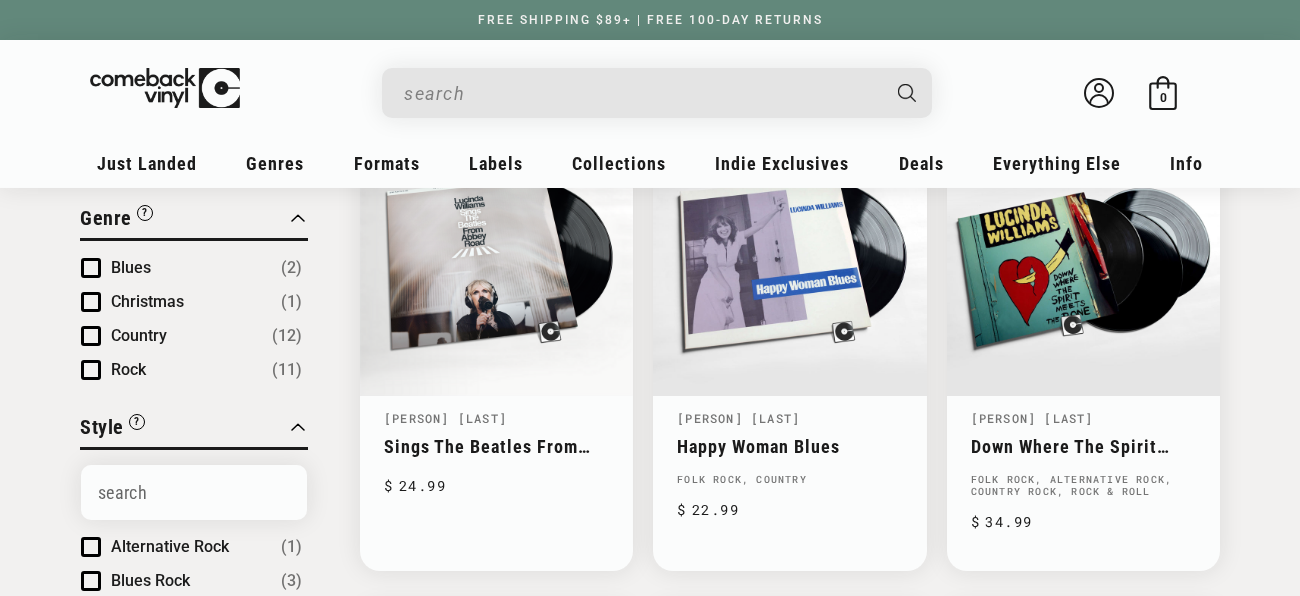 scroll, scrollTop: 0, scrollLeft: 0, axis: both 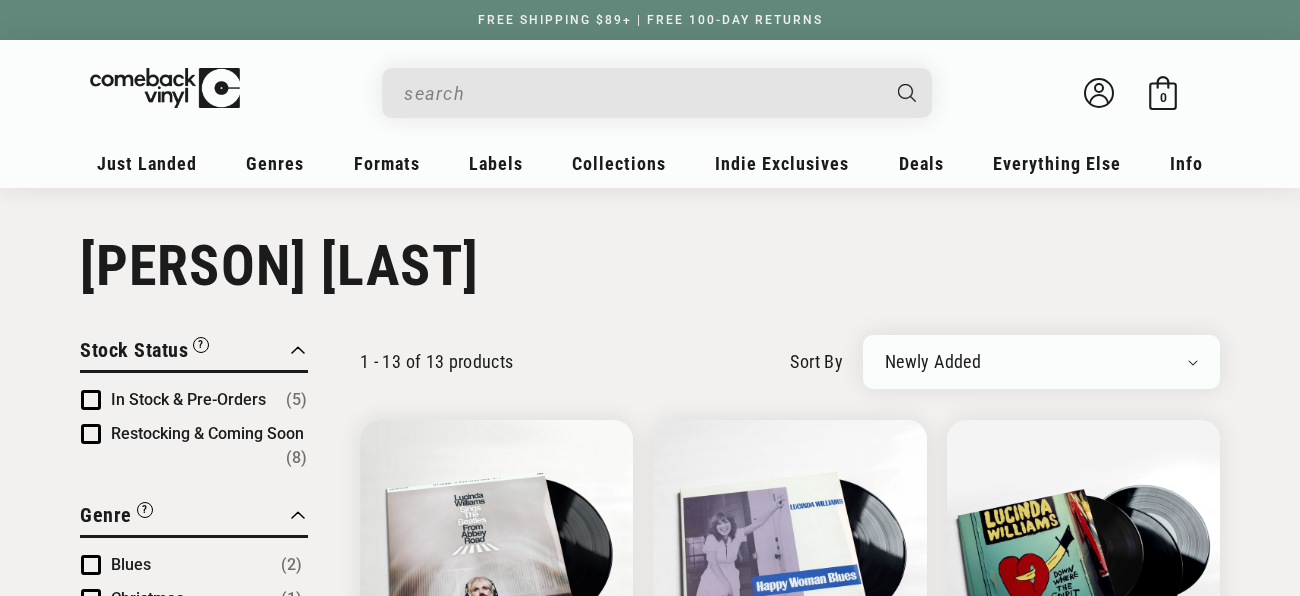 click at bounding box center [641, 93] 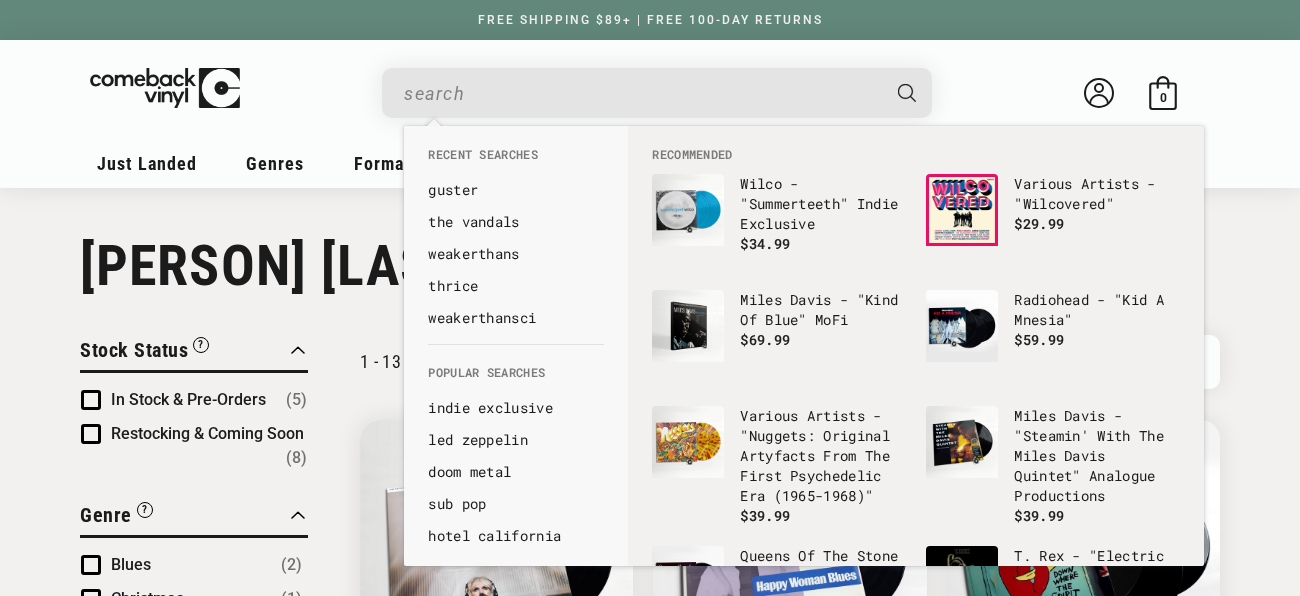 click at bounding box center [641, 93] 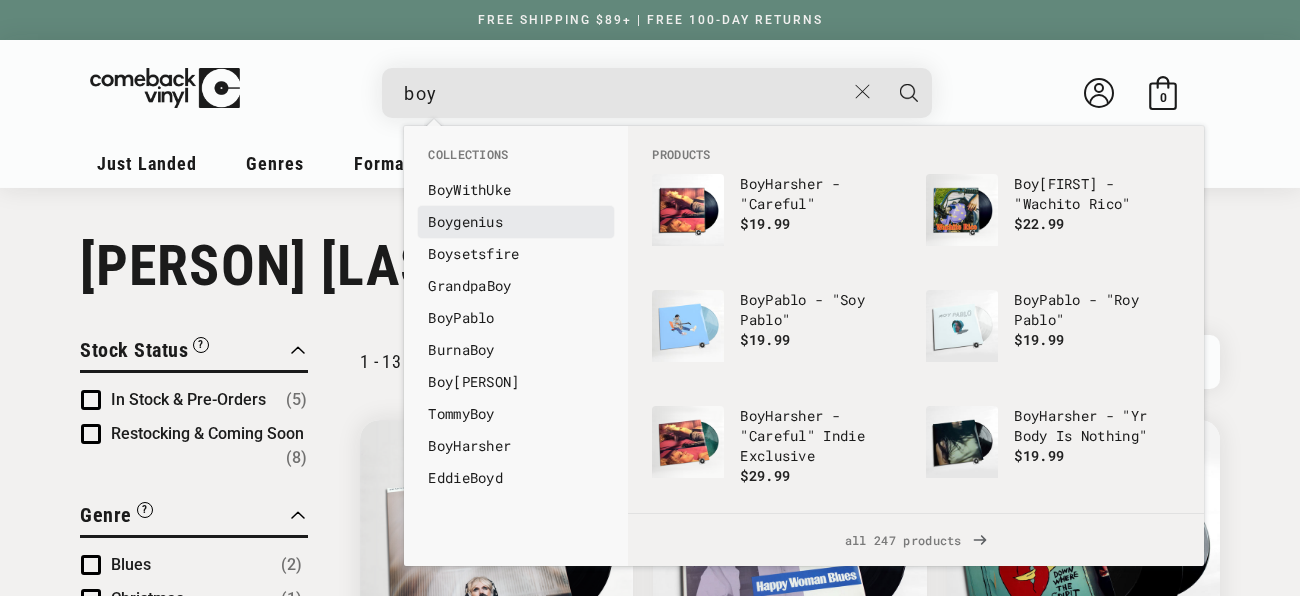 type on "boy" 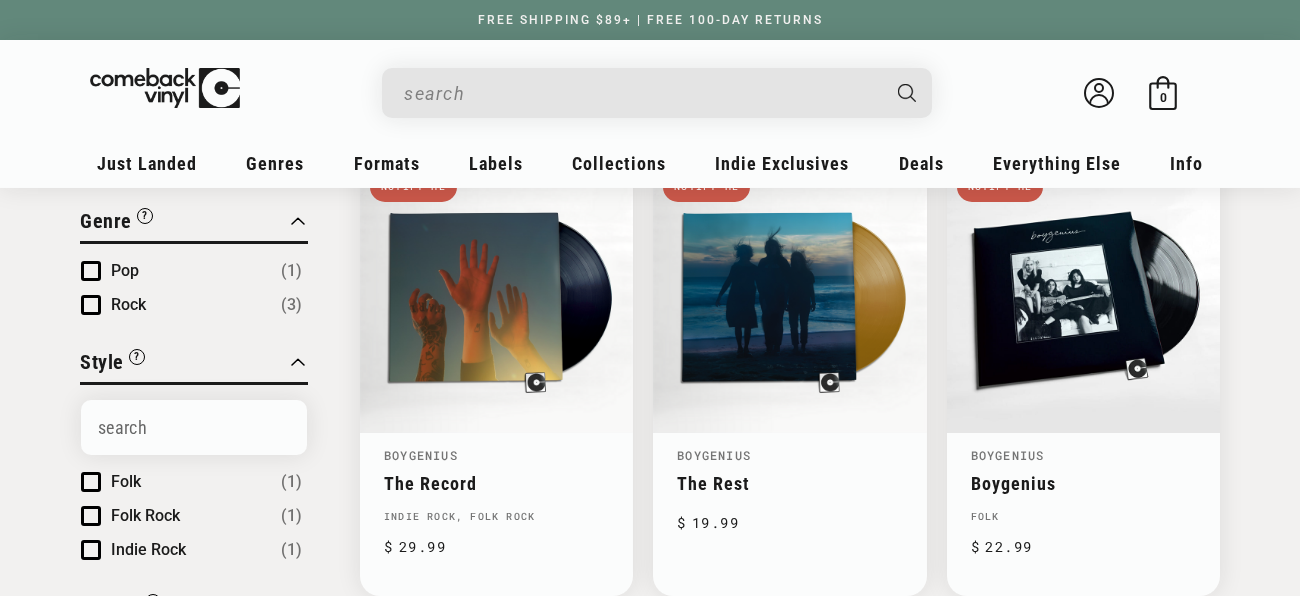 scroll, scrollTop: 0, scrollLeft: 0, axis: both 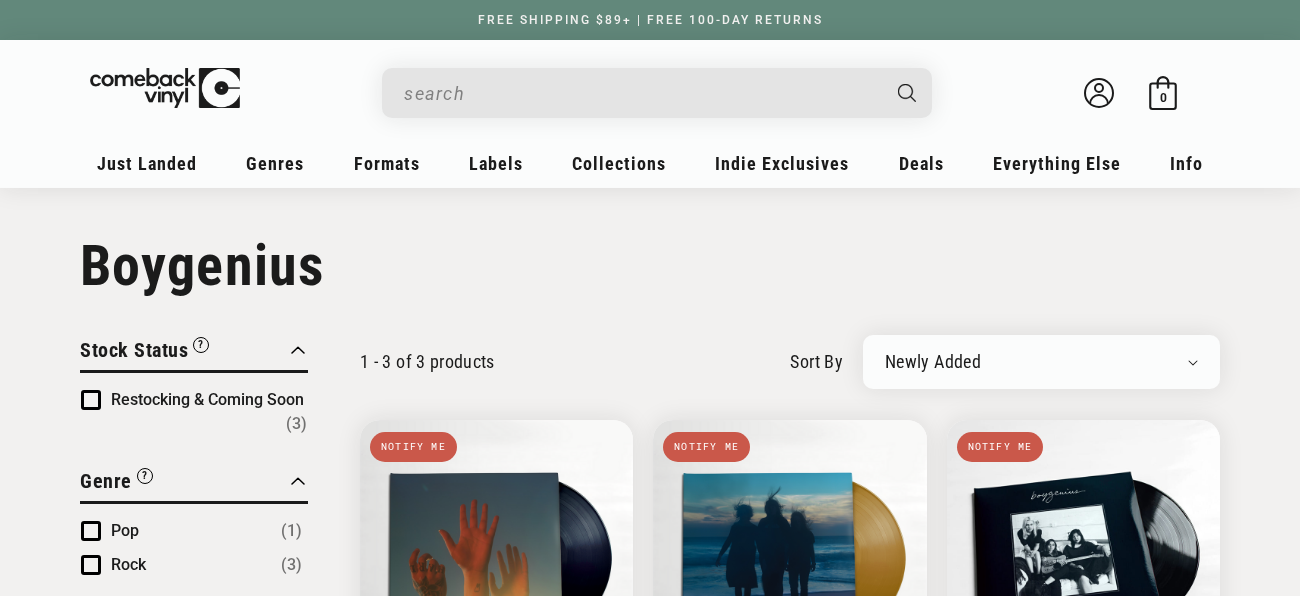 click at bounding box center [641, 93] 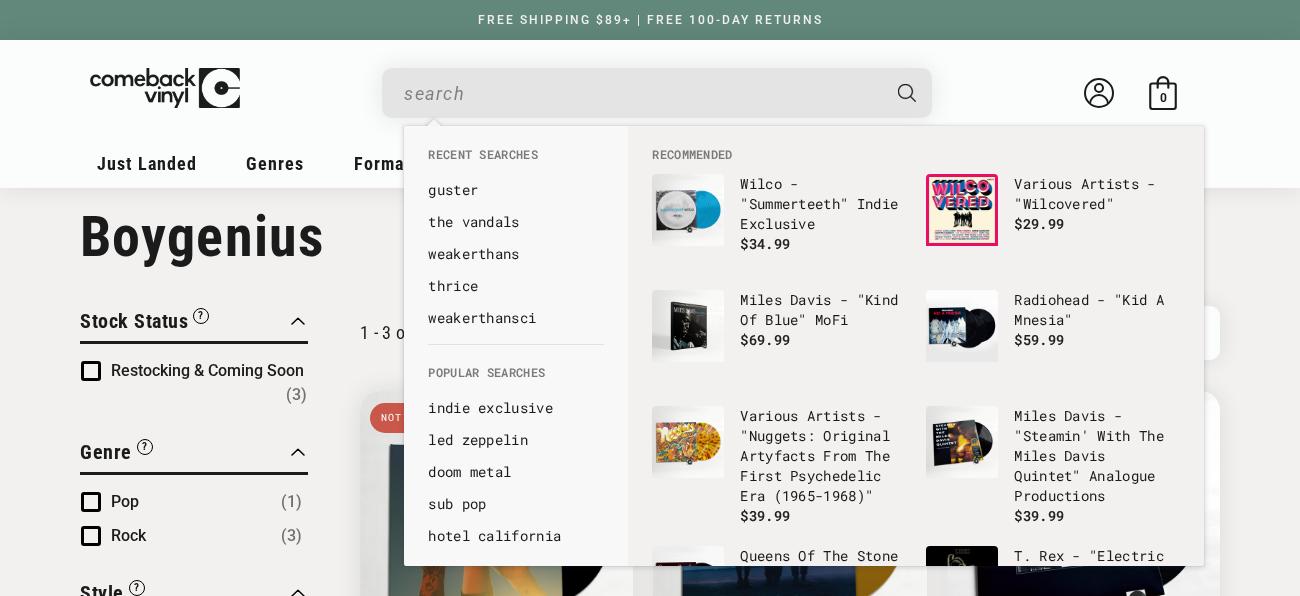 scroll, scrollTop: 0, scrollLeft: 0, axis: both 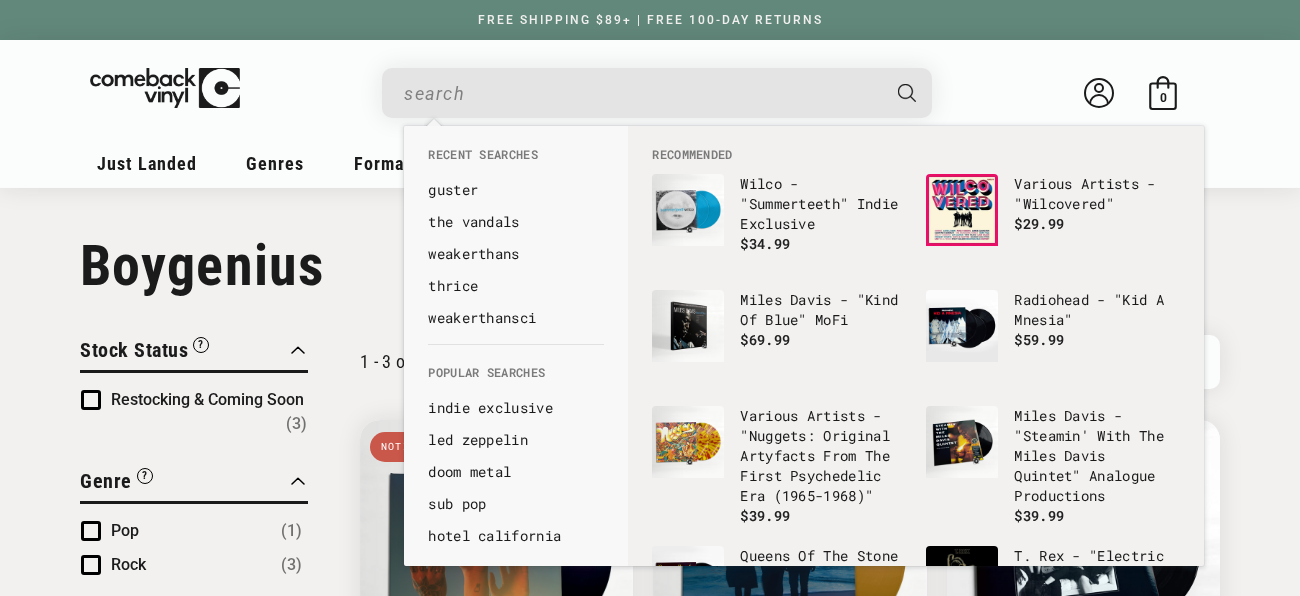 click at bounding box center [641, 93] 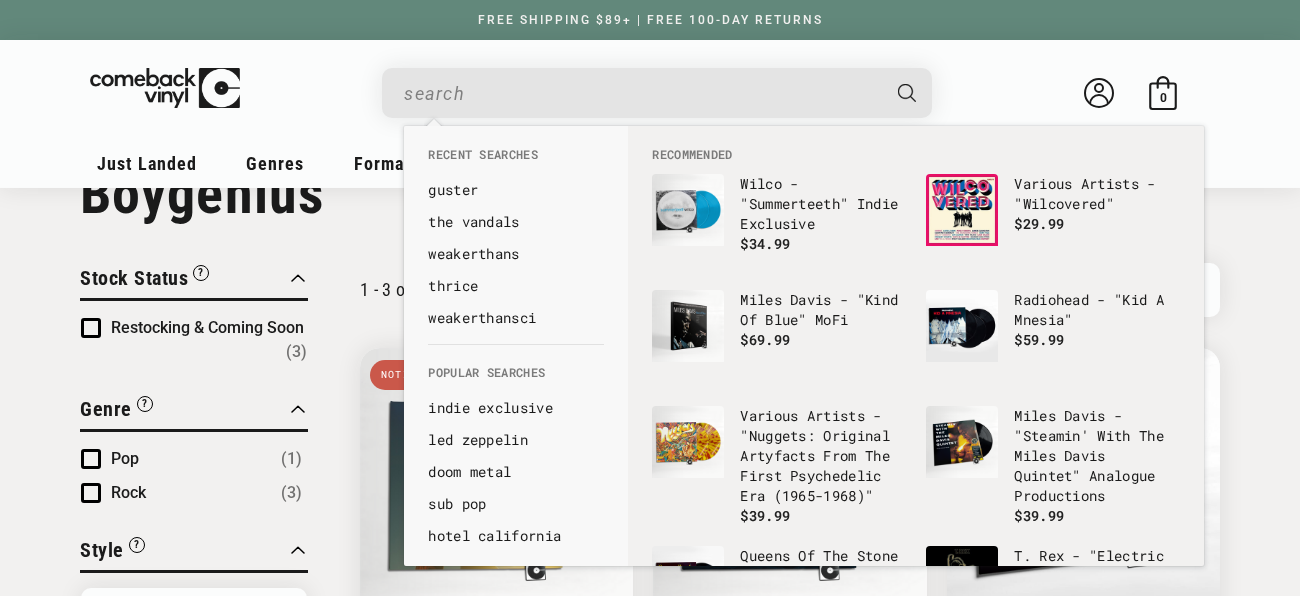 scroll, scrollTop: 0, scrollLeft: 0, axis: both 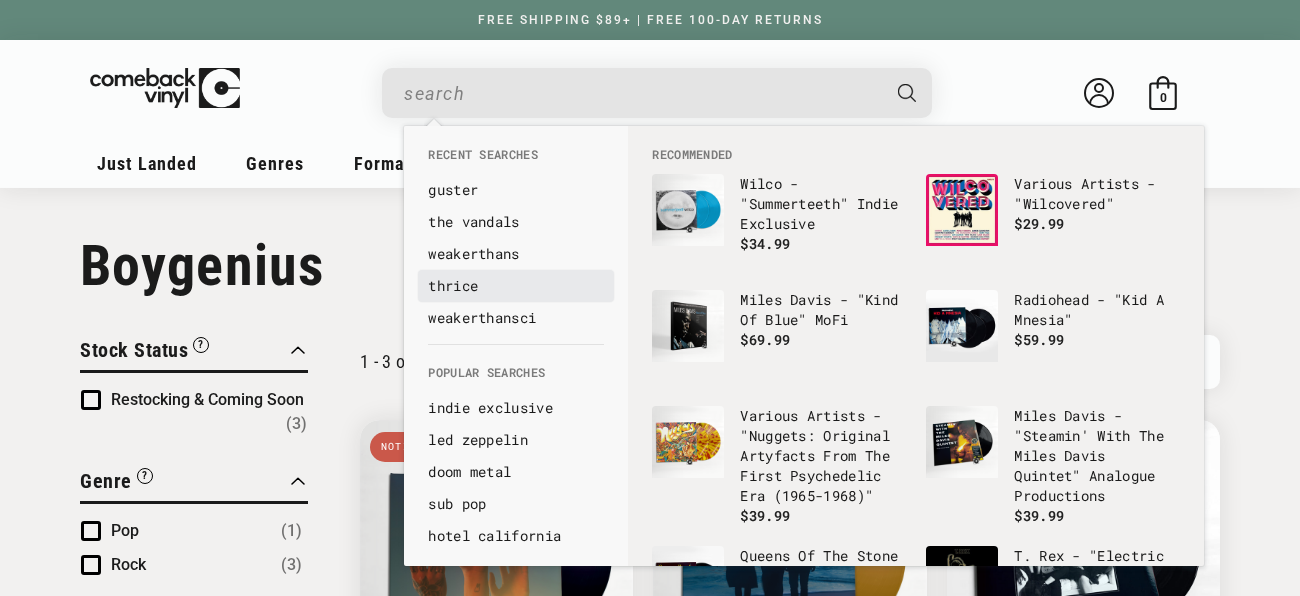 click on "thrice" at bounding box center (516, 286) 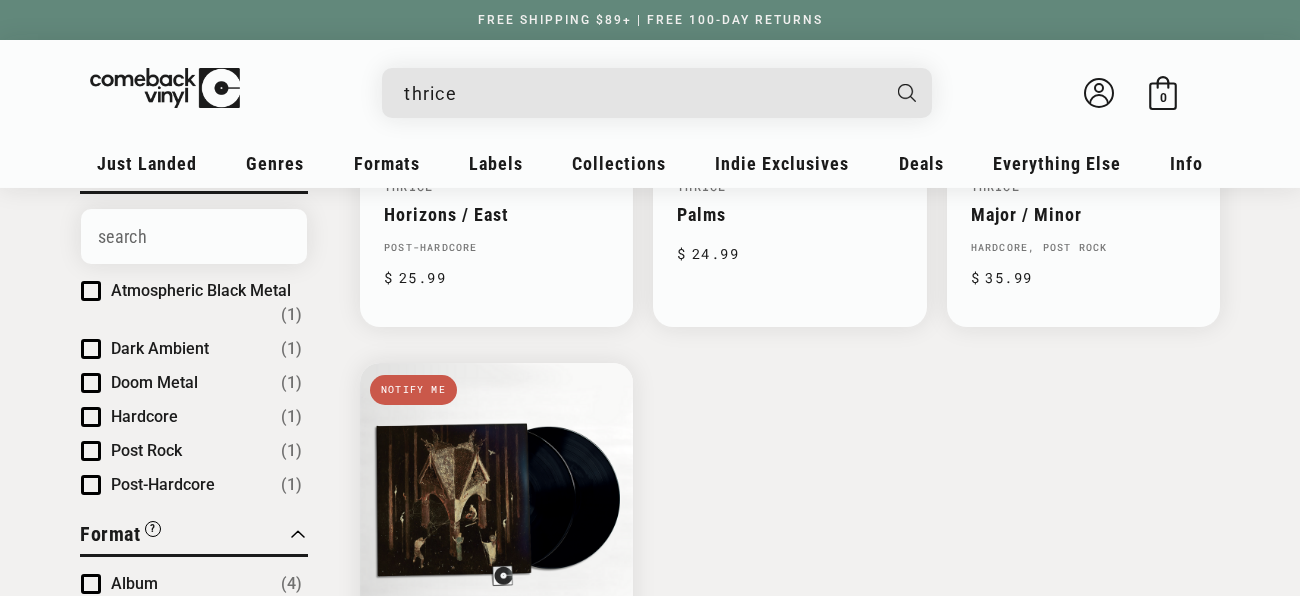 scroll, scrollTop: 0, scrollLeft: 0, axis: both 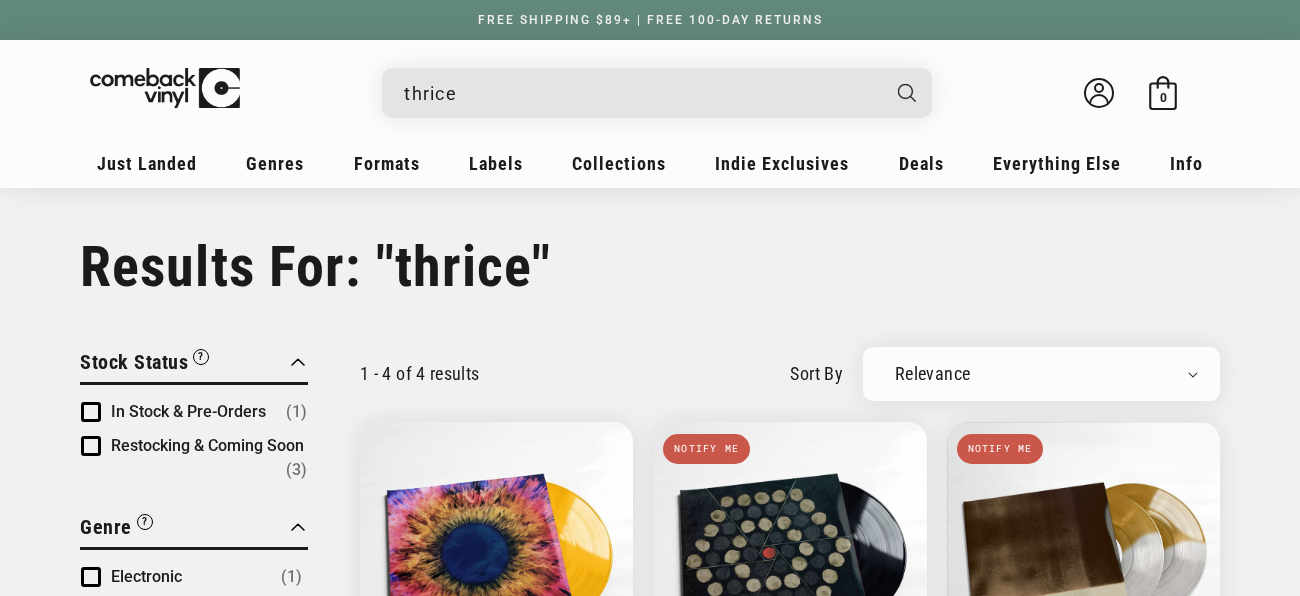 click on "thrice" at bounding box center (641, 93) 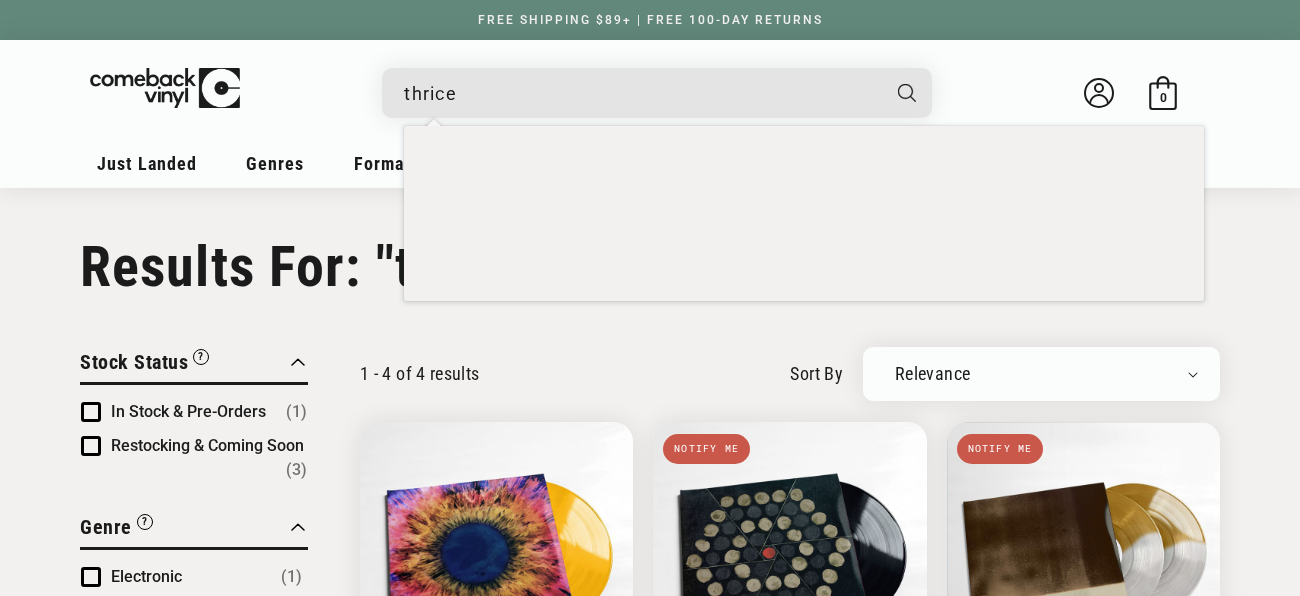 click on "thrice" at bounding box center (641, 93) 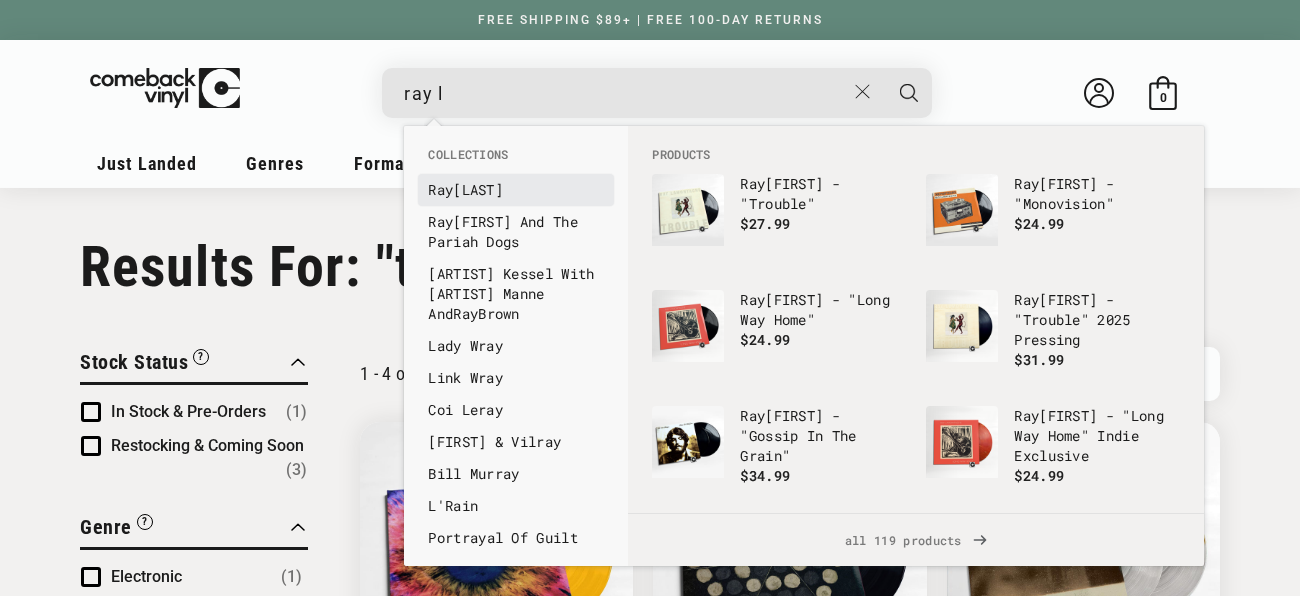 type on "ray l" 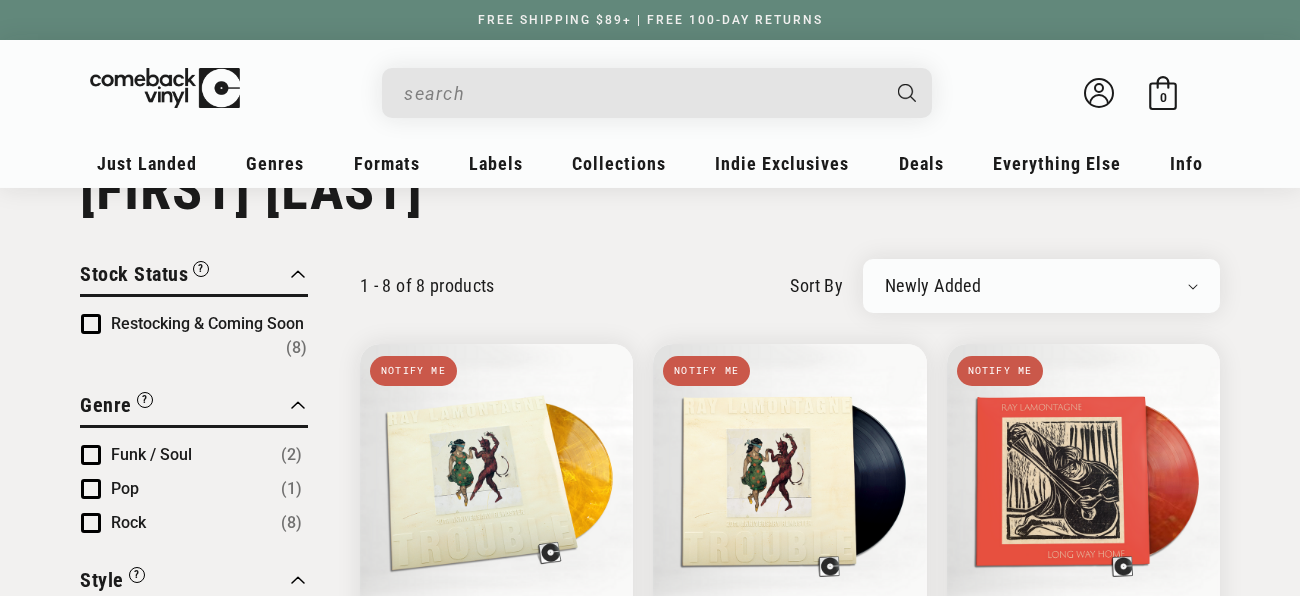 scroll, scrollTop: 0, scrollLeft: 0, axis: both 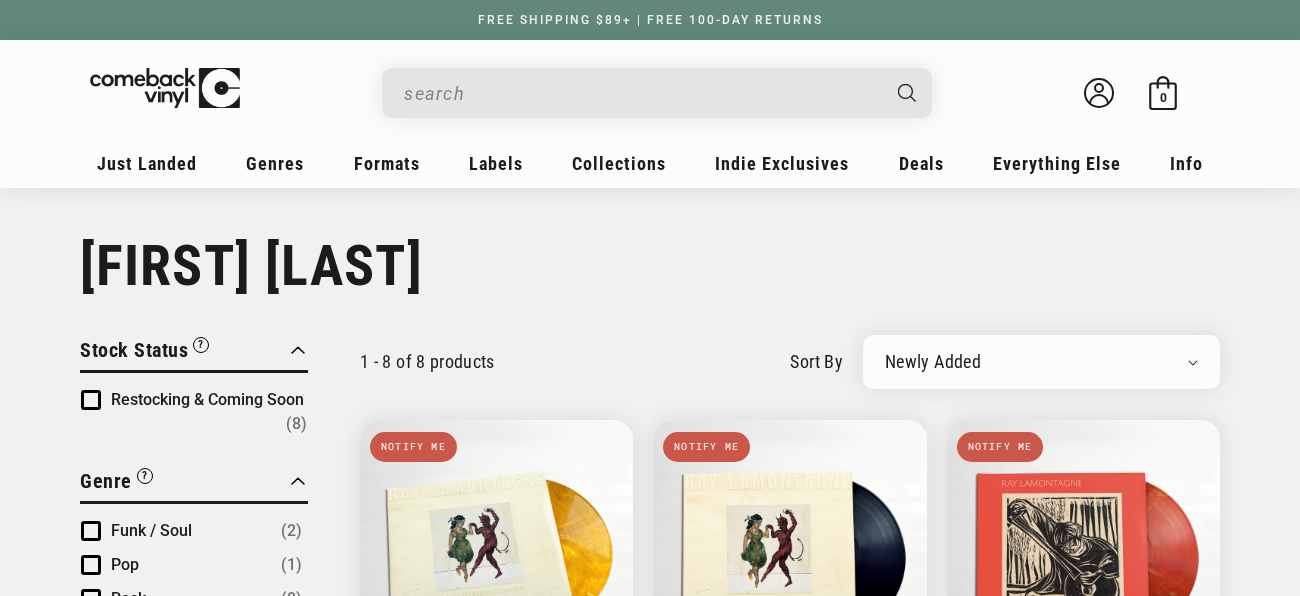 click at bounding box center [641, 93] 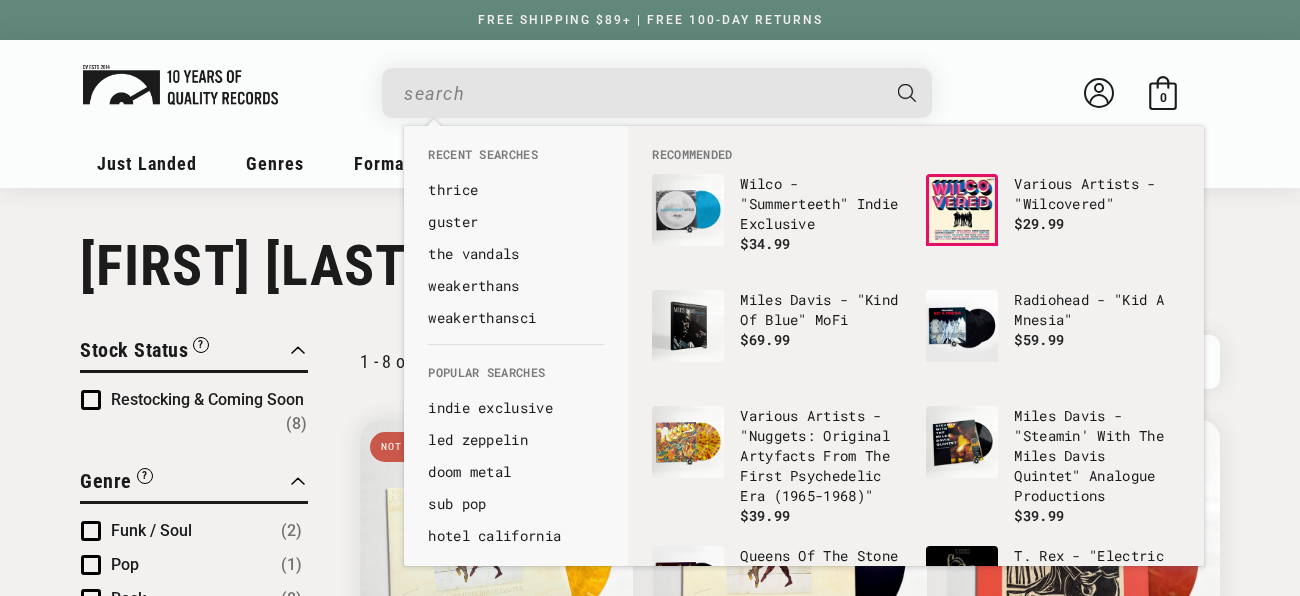 click at bounding box center [180, 85] 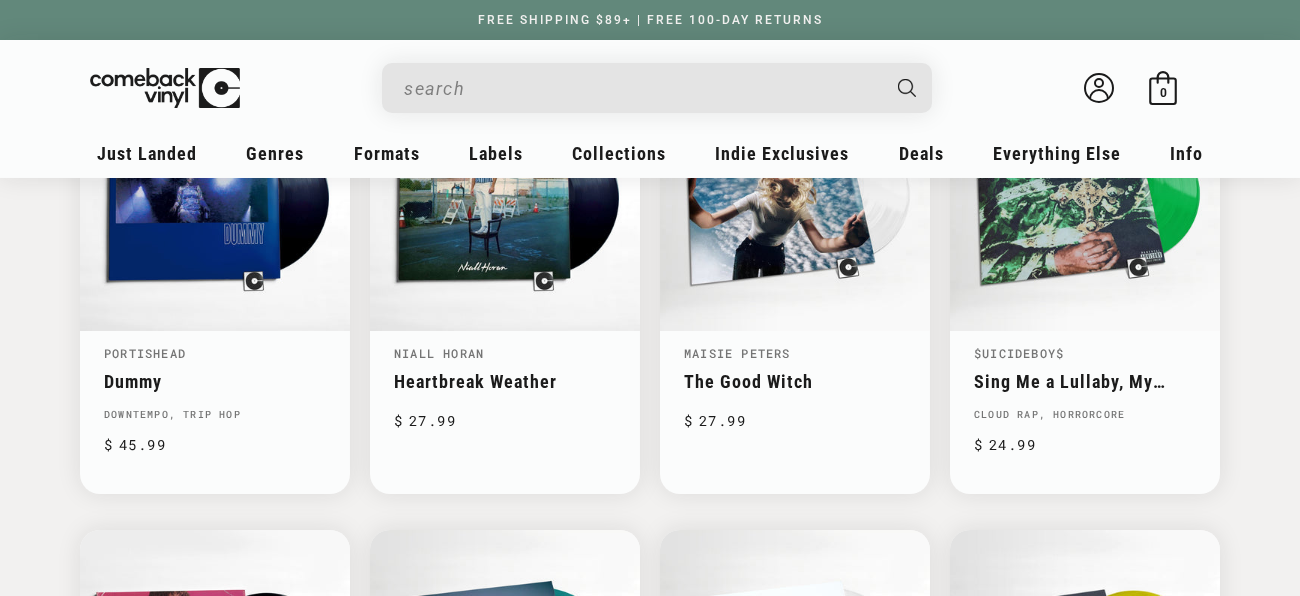 scroll, scrollTop: 1827, scrollLeft: 0, axis: vertical 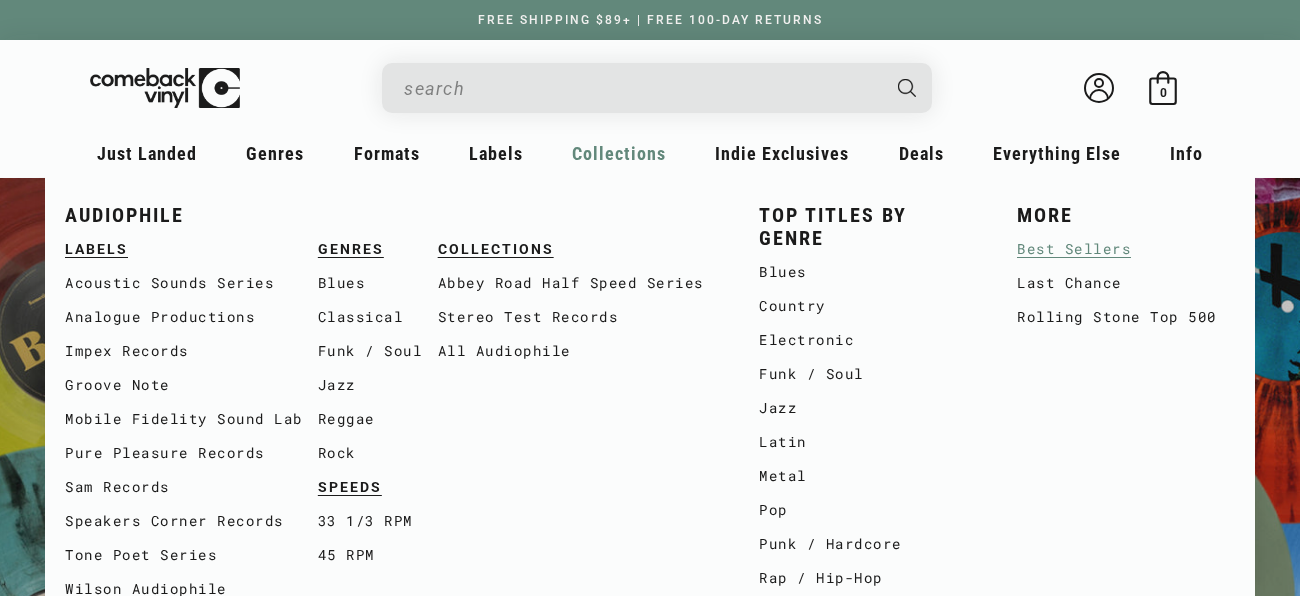 click on "Best Sellers" at bounding box center [1126, 249] 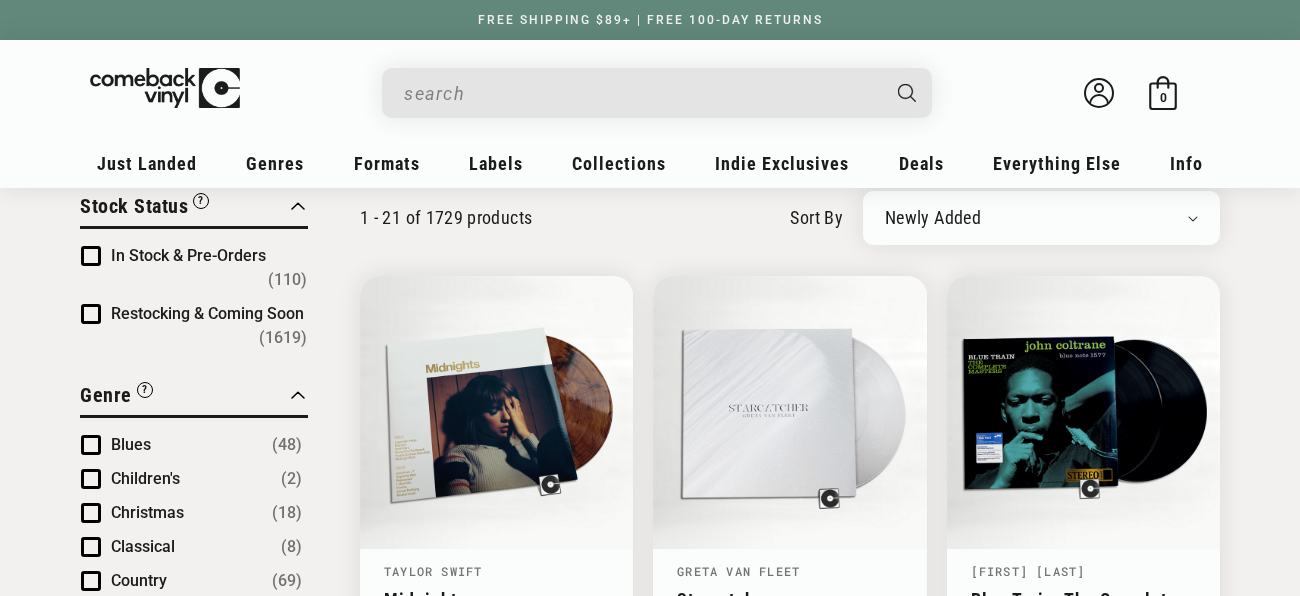 scroll, scrollTop: 145, scrollLeft: 0, axis: vertical 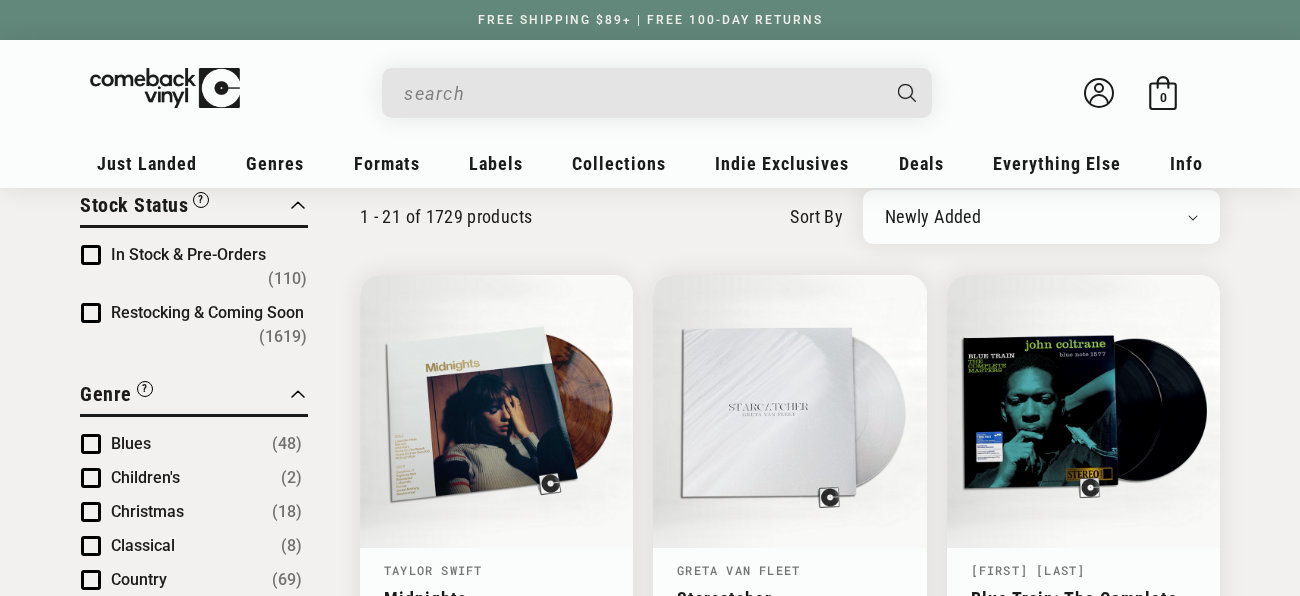 click at bounding box center (91, 255) 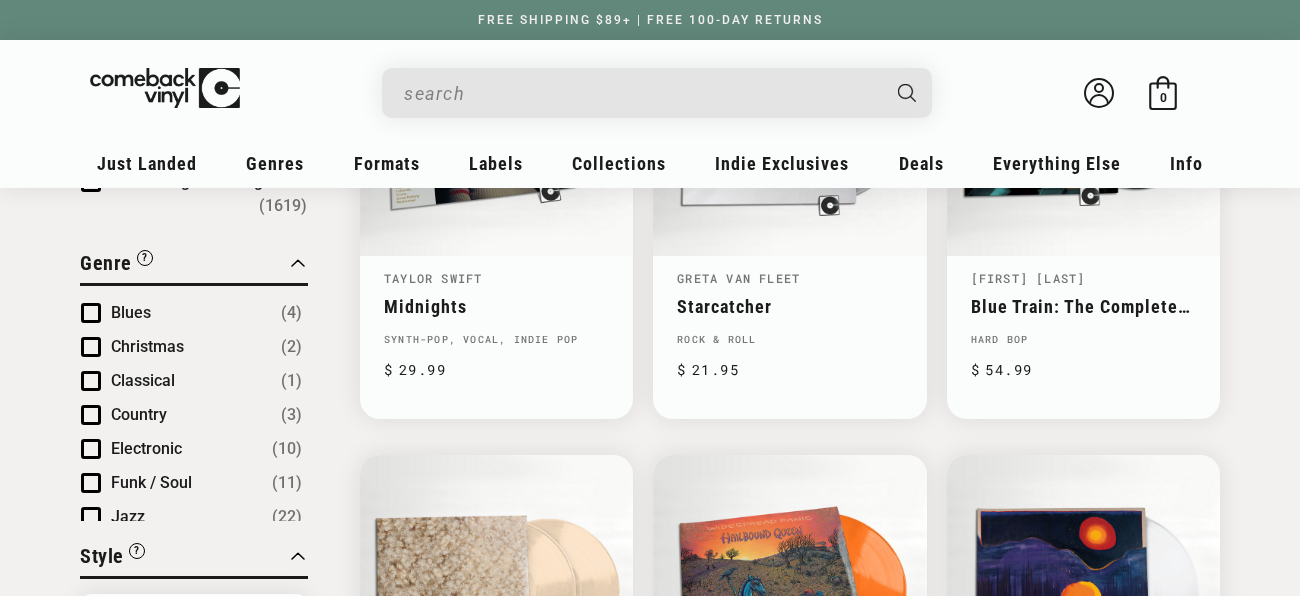 scroll, scrollTop: 3748, scrollLeft: 0, axis: vertical 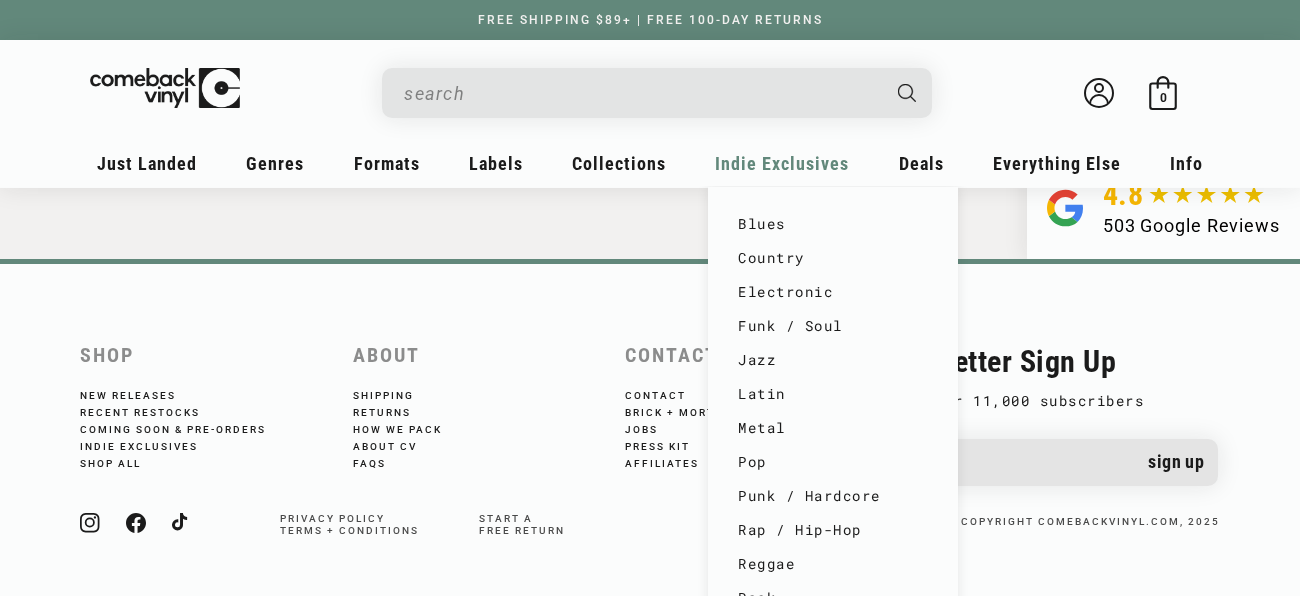 click on "Indie Exclusives" at bounding box center (147, 163) 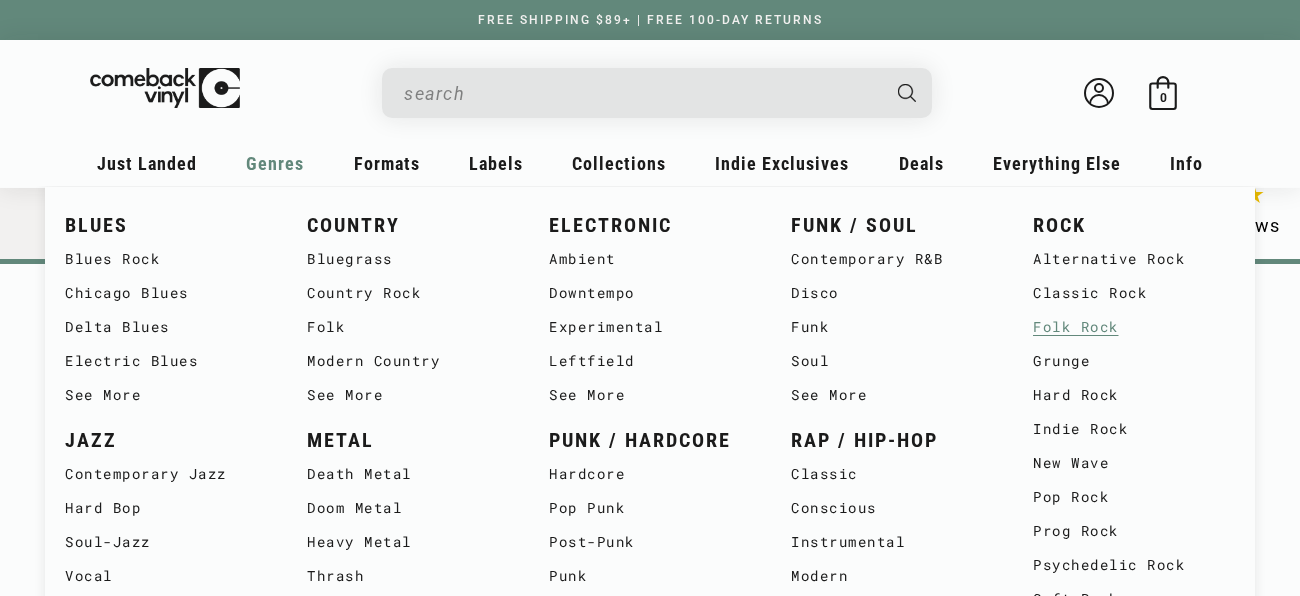 click on "Folk Rock" at bounding box center (1134, 327) 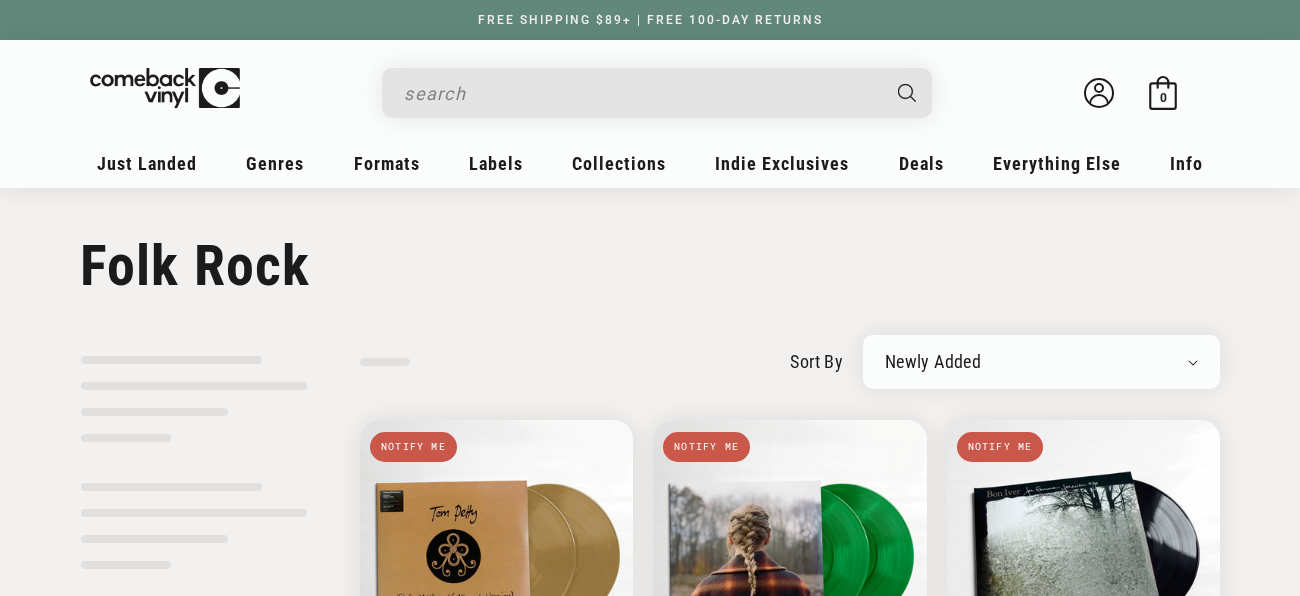 scroll, scrollTop: 0, scrollLeft: 0, axis: both 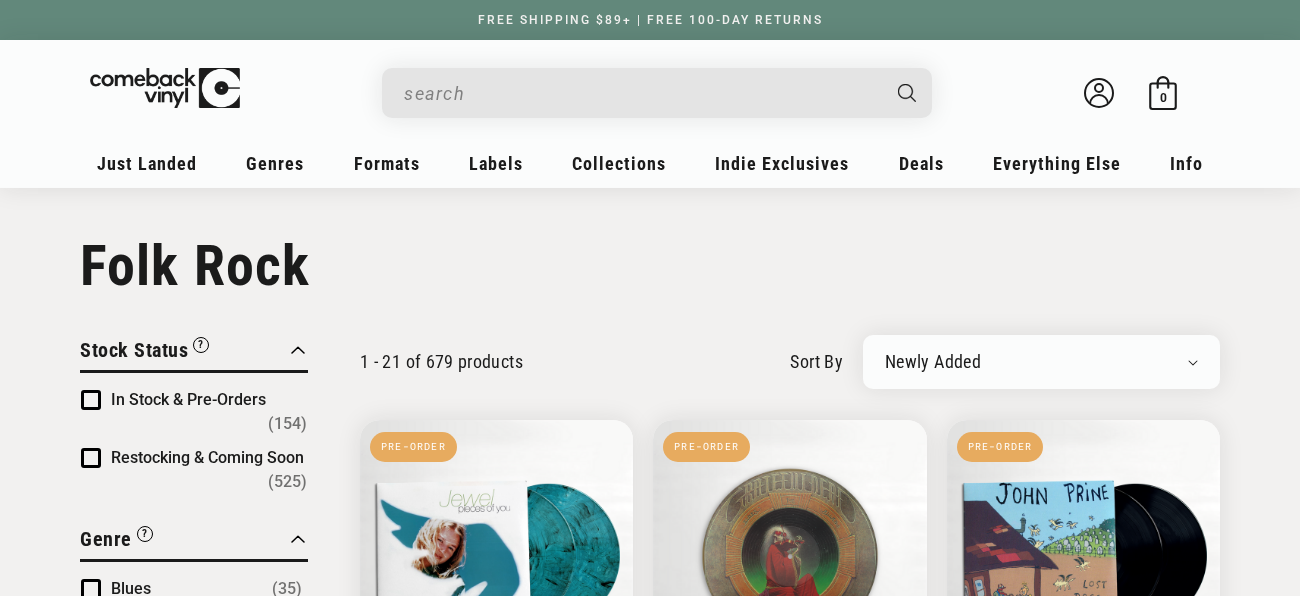 click at bounding box center (91, 400) 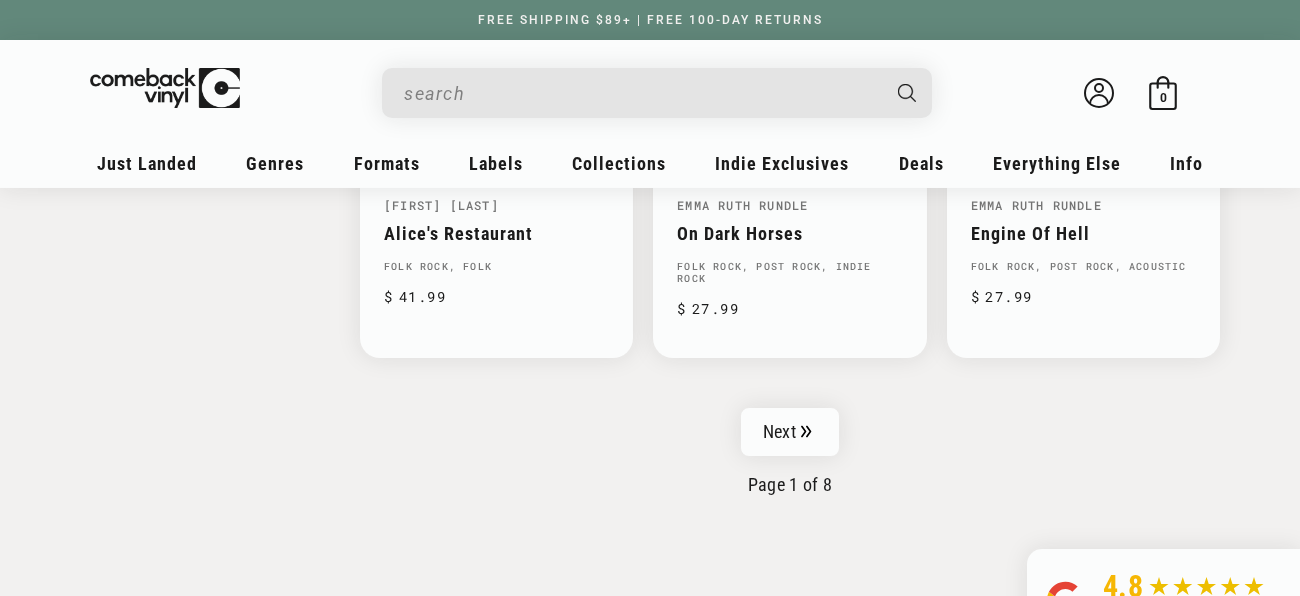 scroll, scrollTop: 3402, scrollLeft: 0, axis: vertical 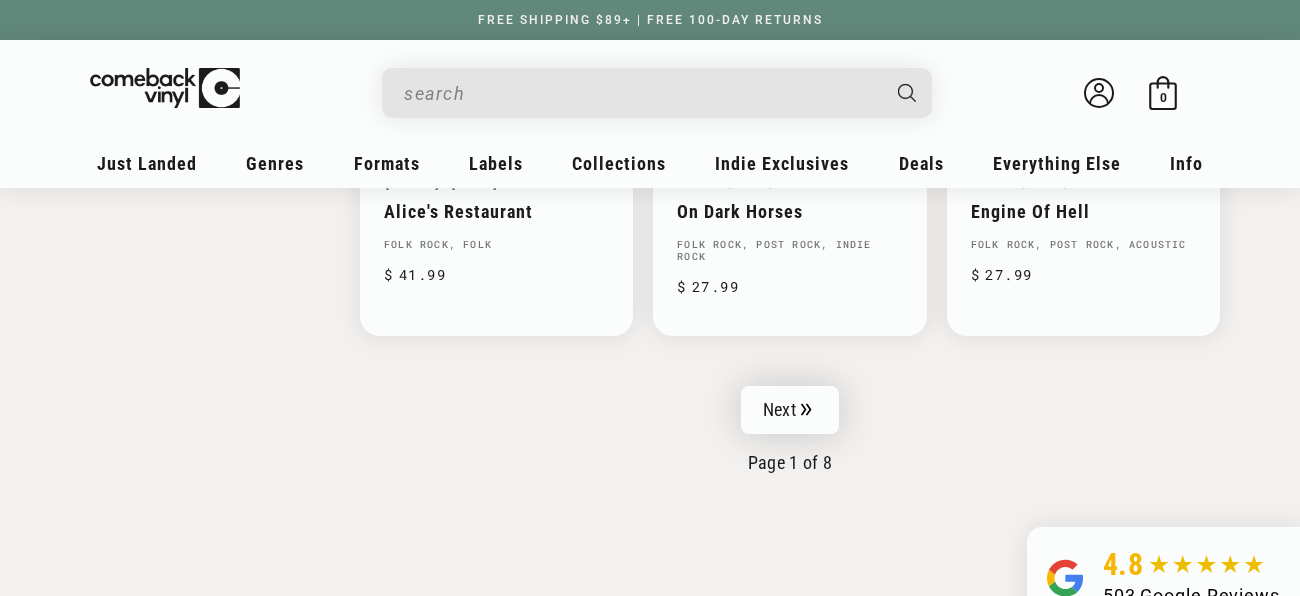click on "Next" at bounding box center (790, 410) 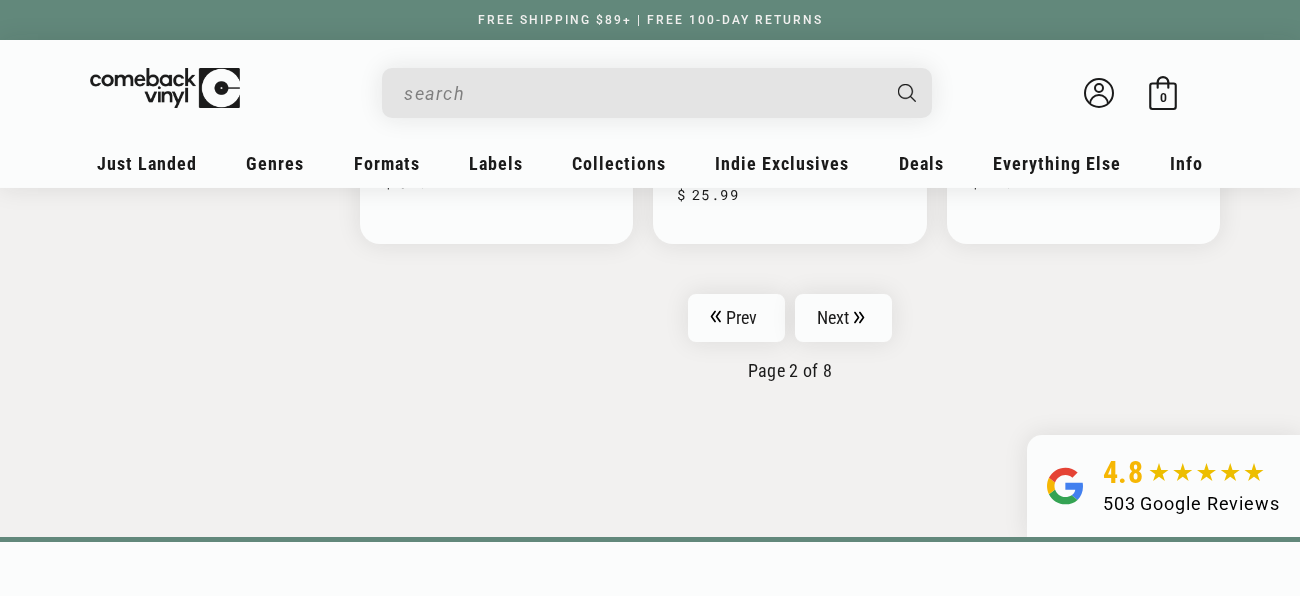 scroll, scrollTop: 3513, scrollLeft: 0, axis: vertical 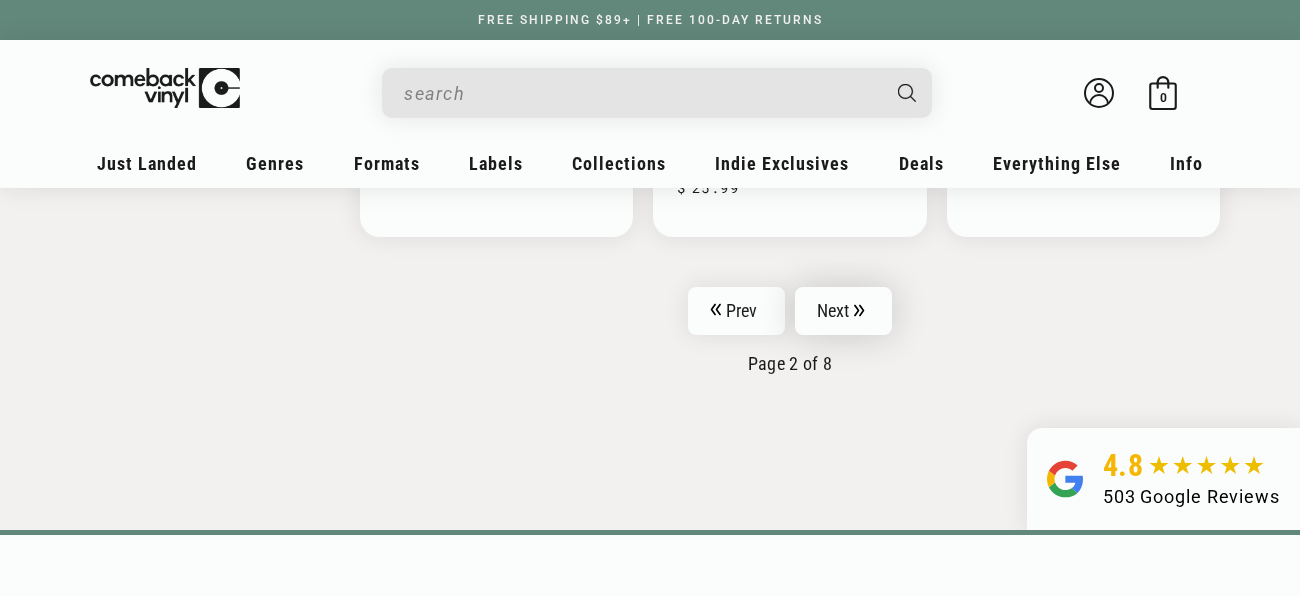 click on "Next" at bounding box center [844, 311] 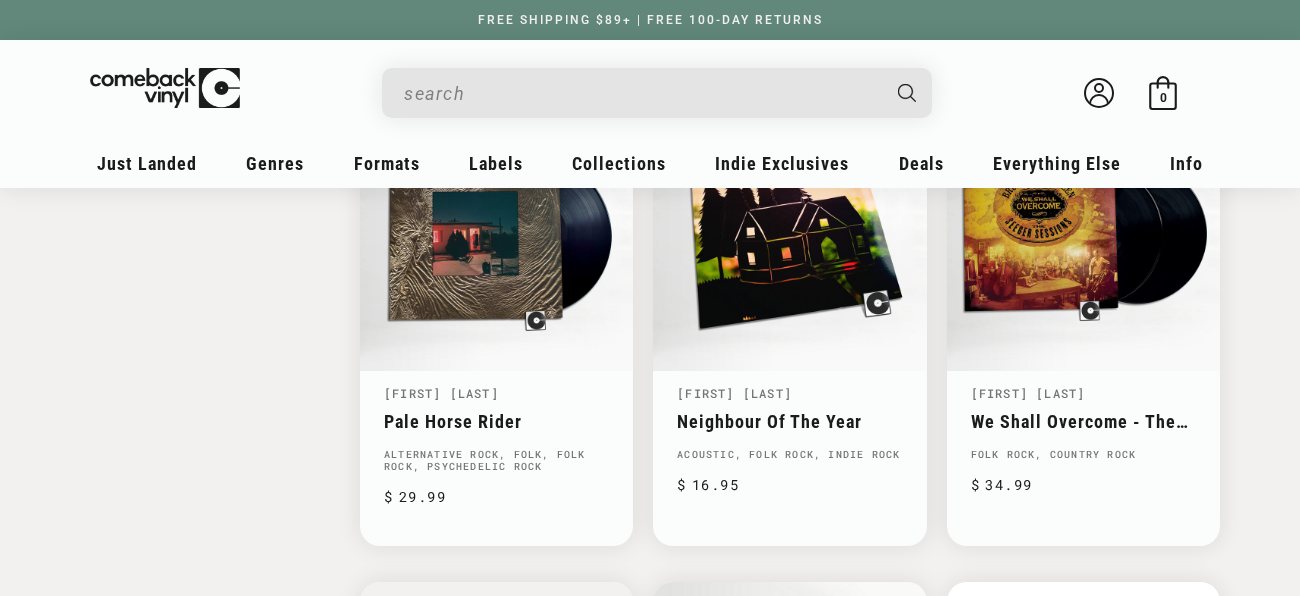 scroll, scrollTop: 0, scrollLeft: 0, axis: both 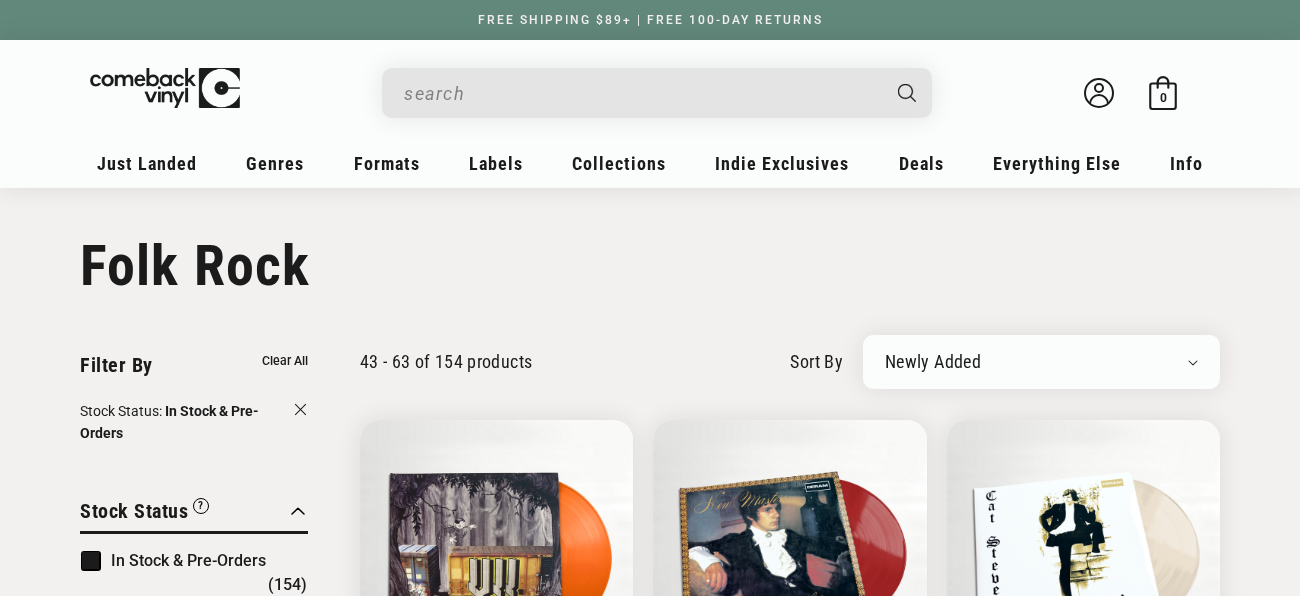 click at bounding box center (641, 93) 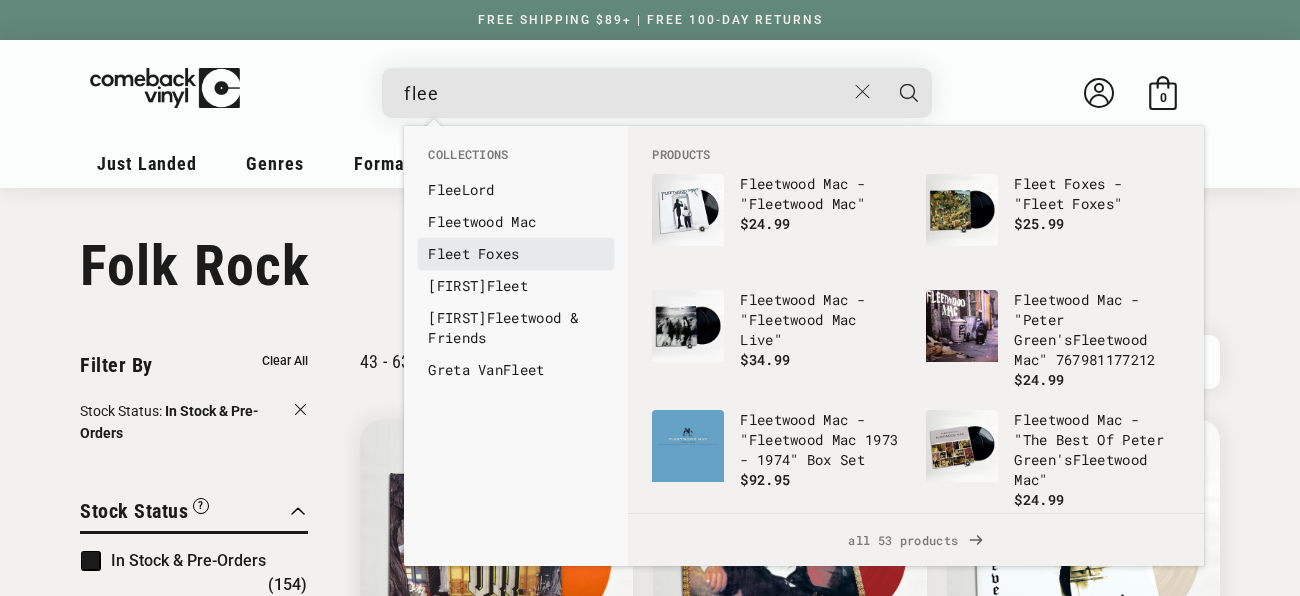 type on "flee" 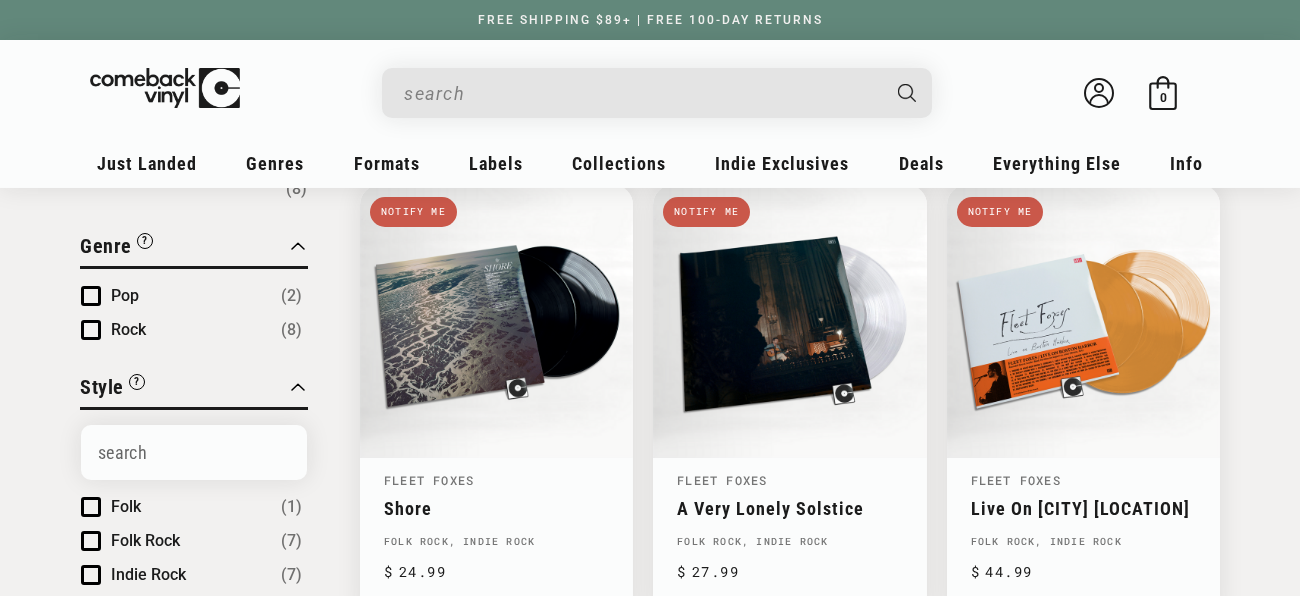 scroll, scrollTop: 0, scrollLeft: 0, axis: both 